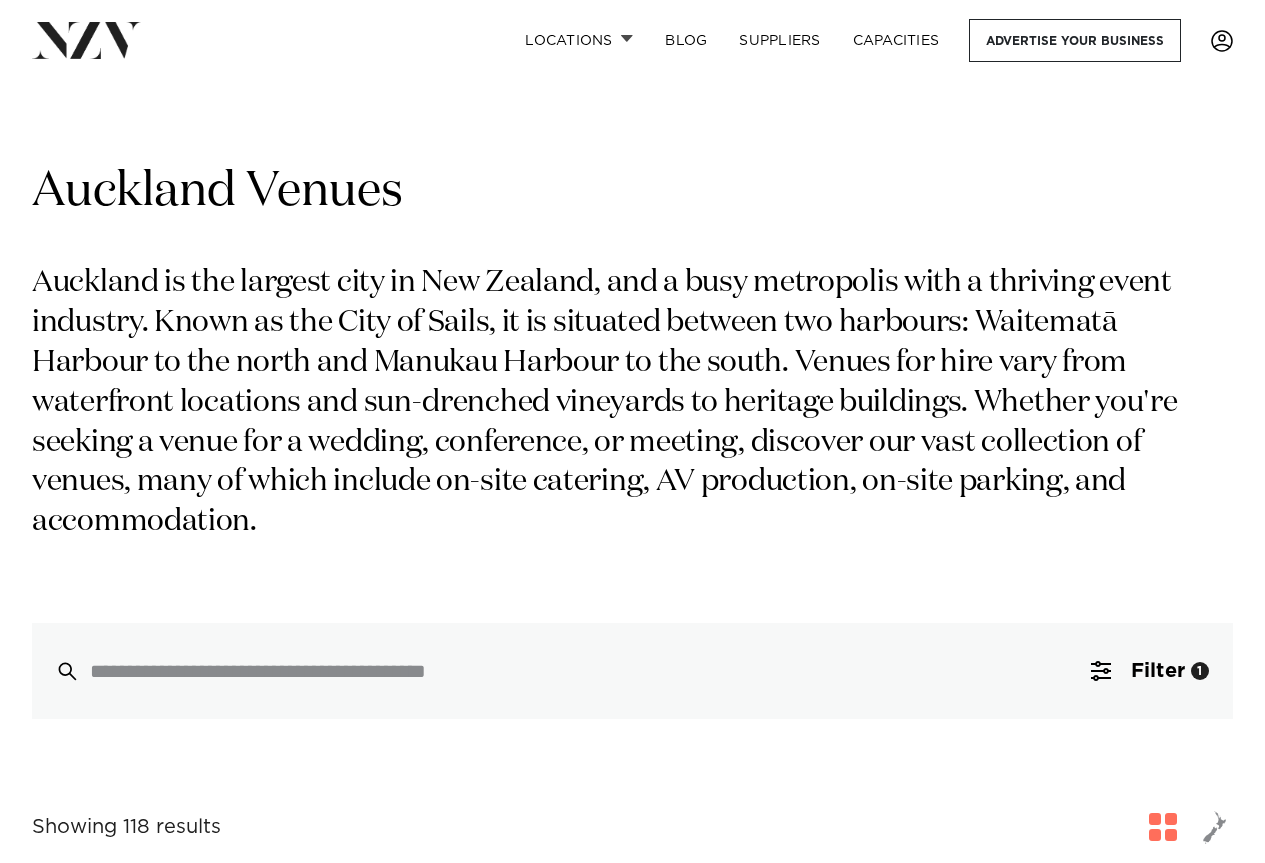scroll, scrollTop: 0, scrollLeft: 0, axis: both 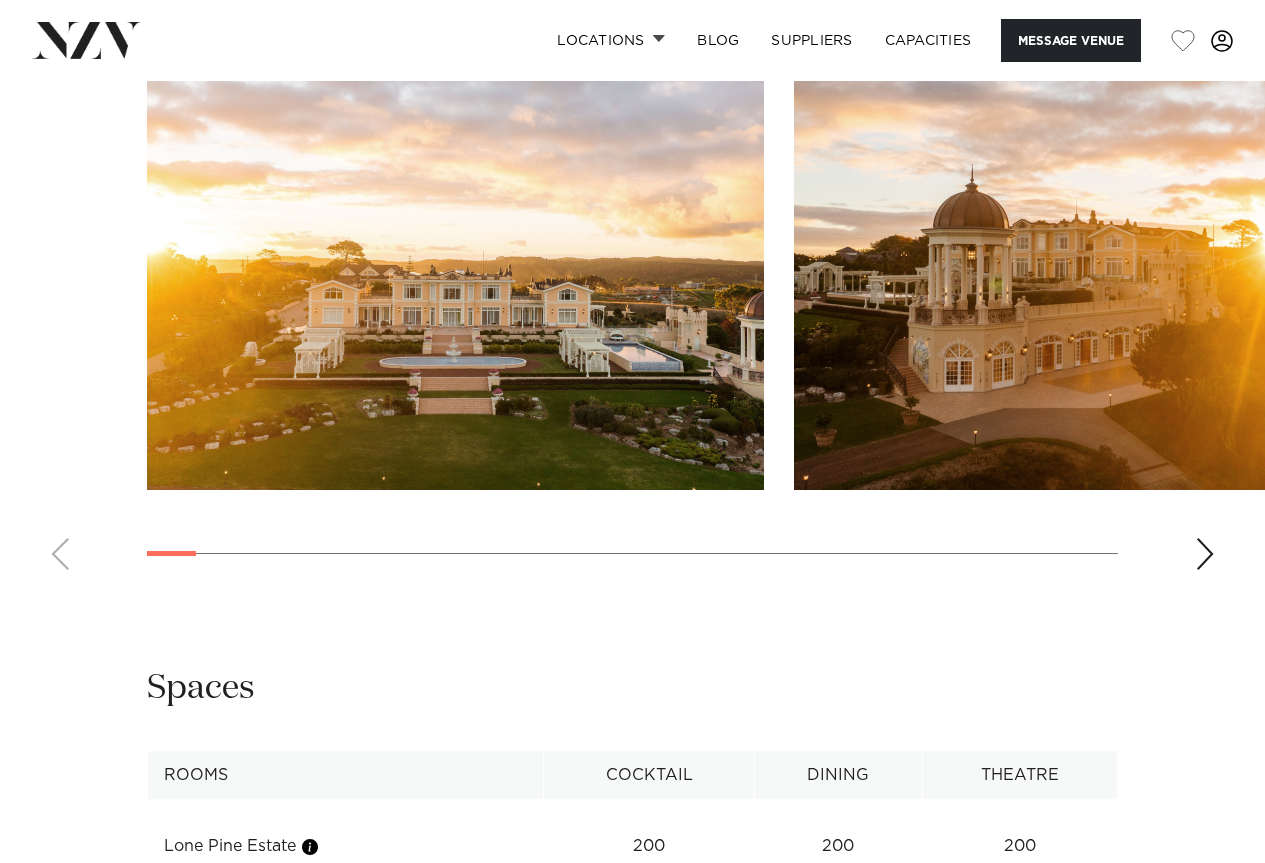 click at bounding box center (1205, 554) 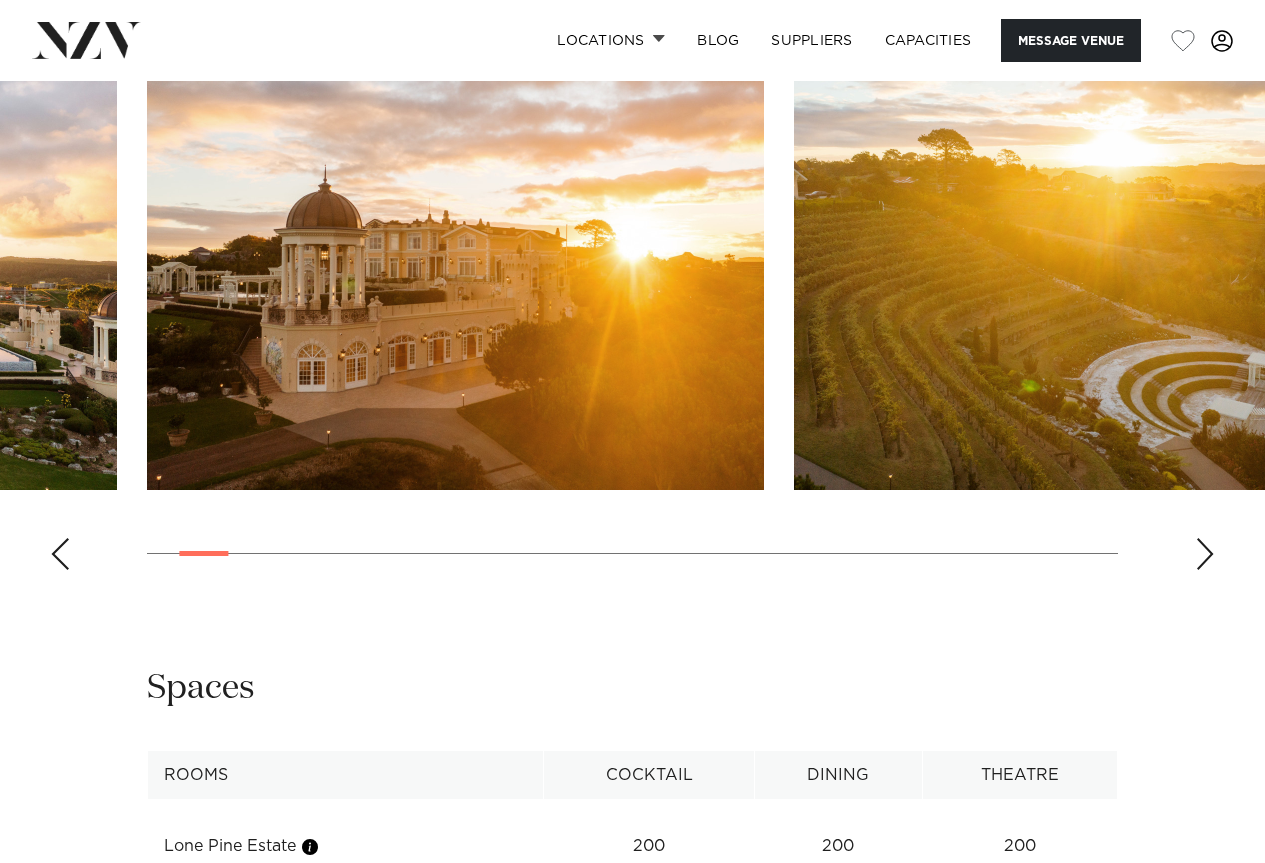 click at bounding box center (1205, 554) 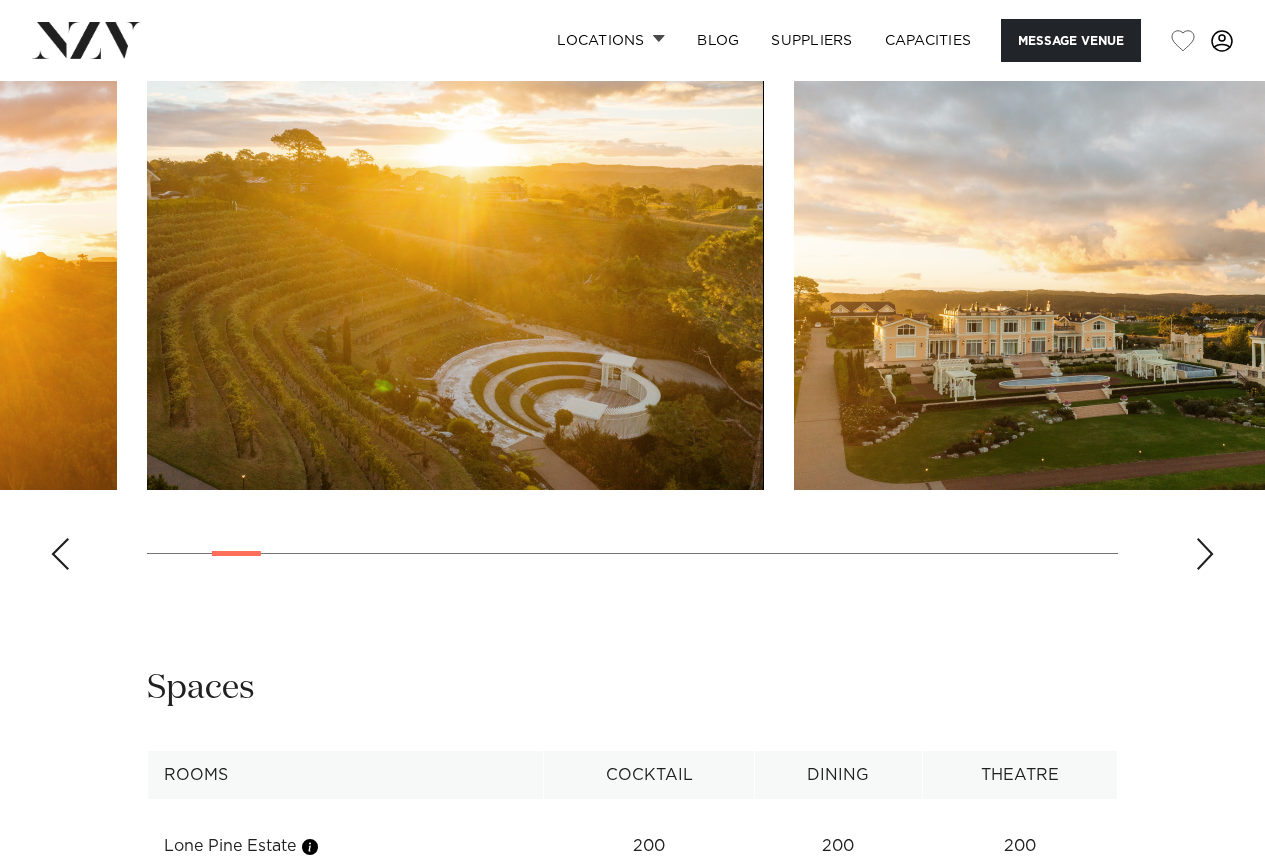 click at bounding box center (1205, 554) 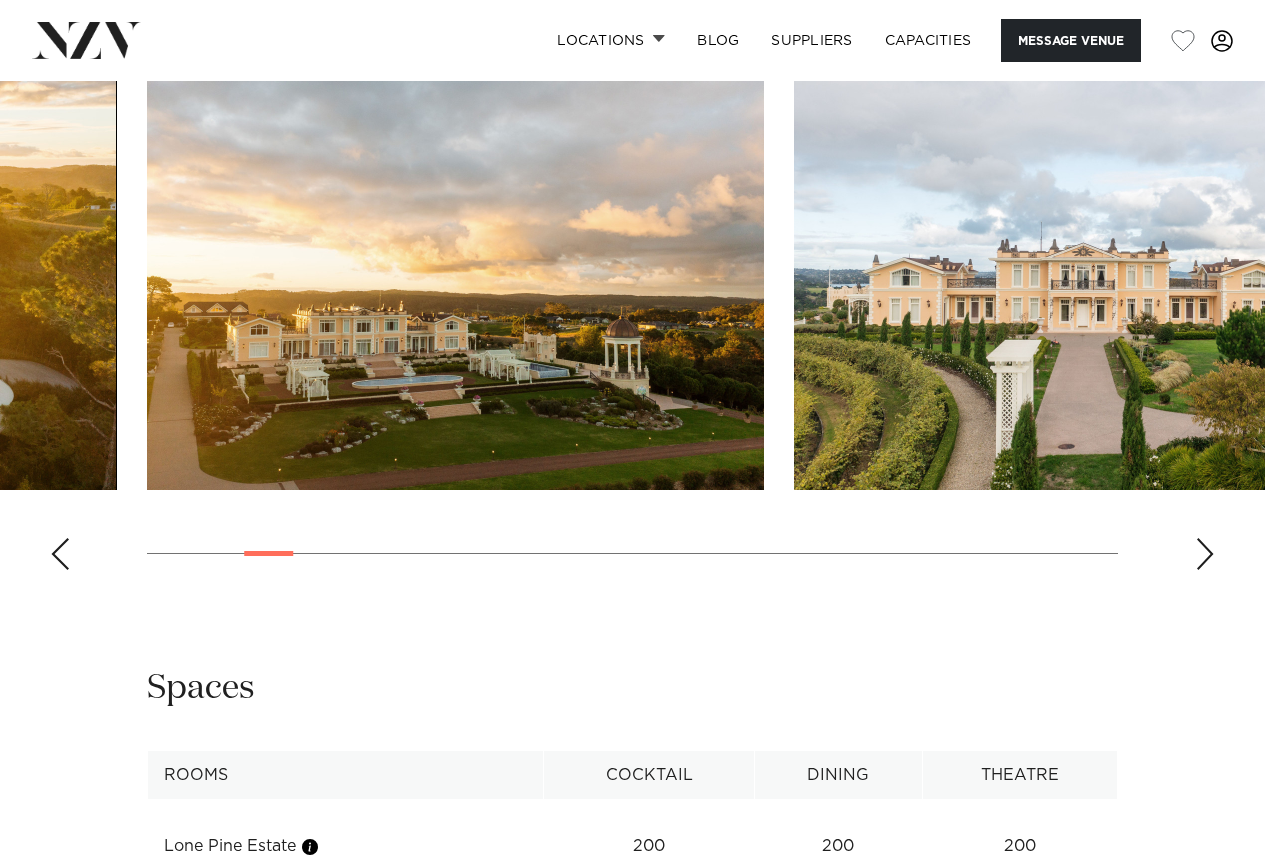 click at bounding box center [1205, 554] 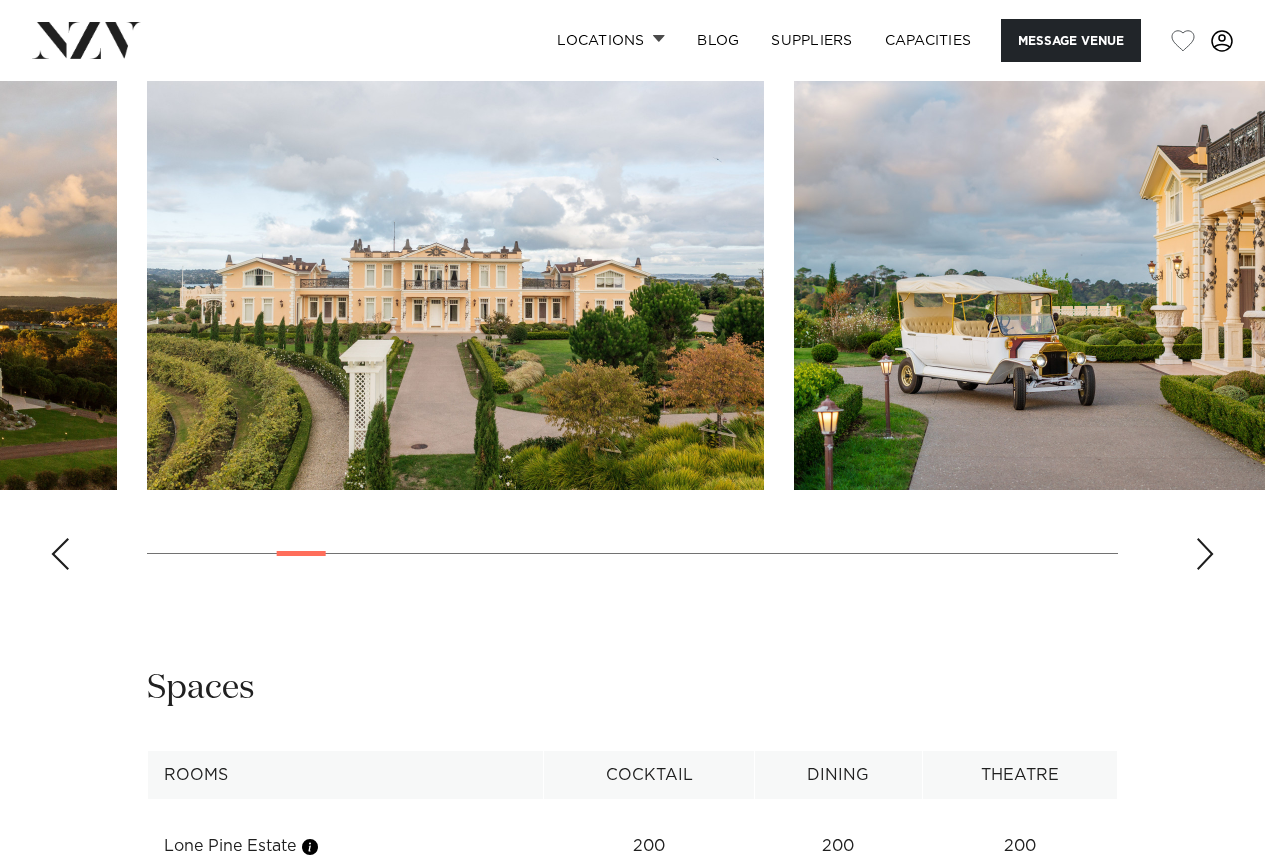 click at bounding box center (1205, 554) 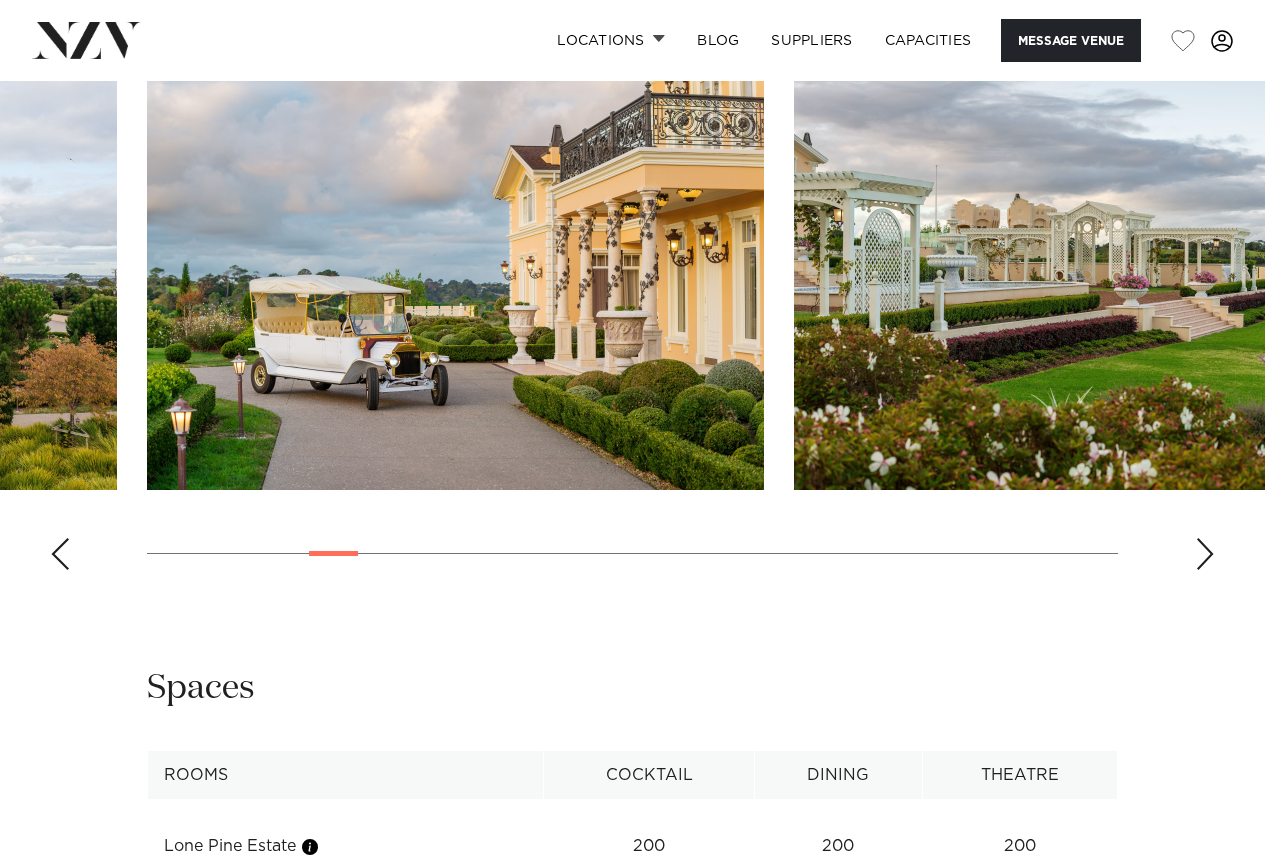 click at bounding box center (1205, 554) 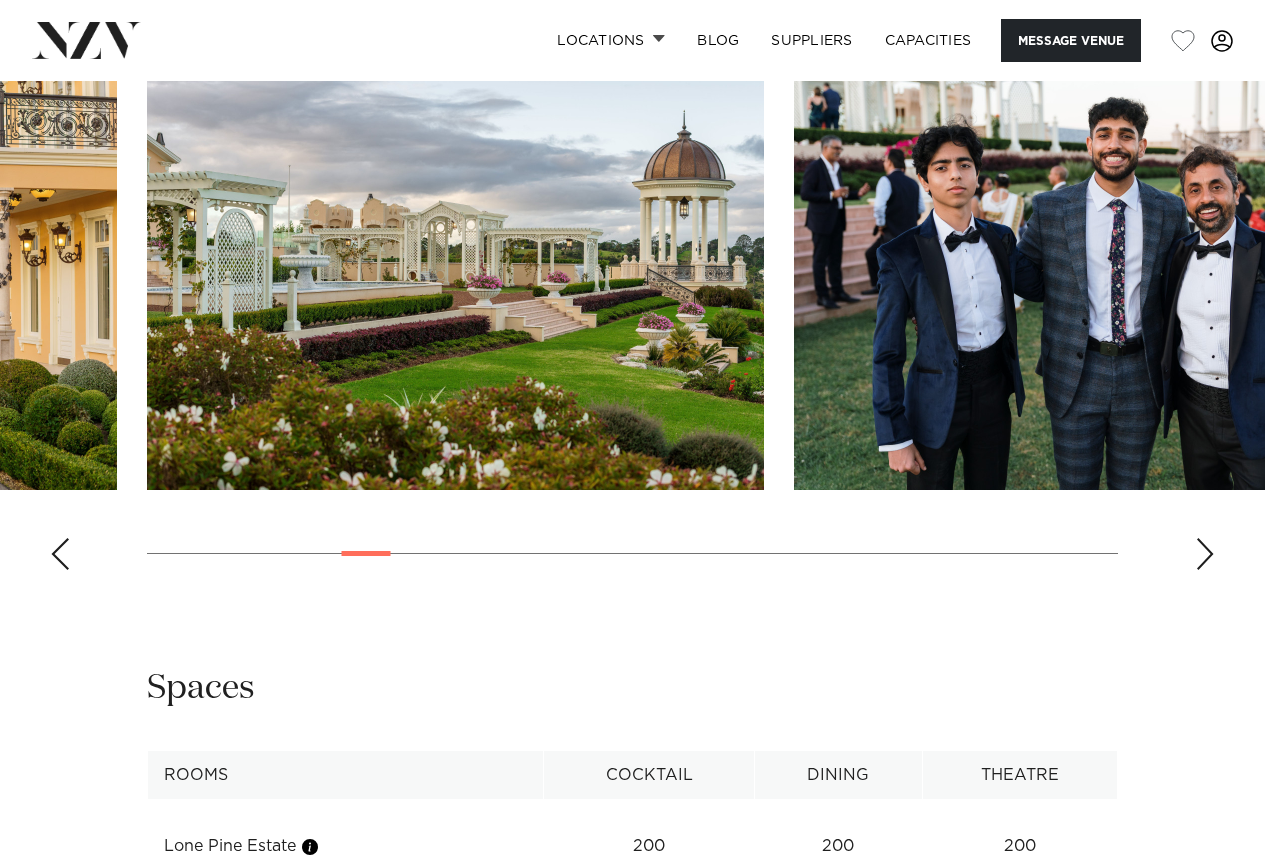click at bounding box center [1205, 554] 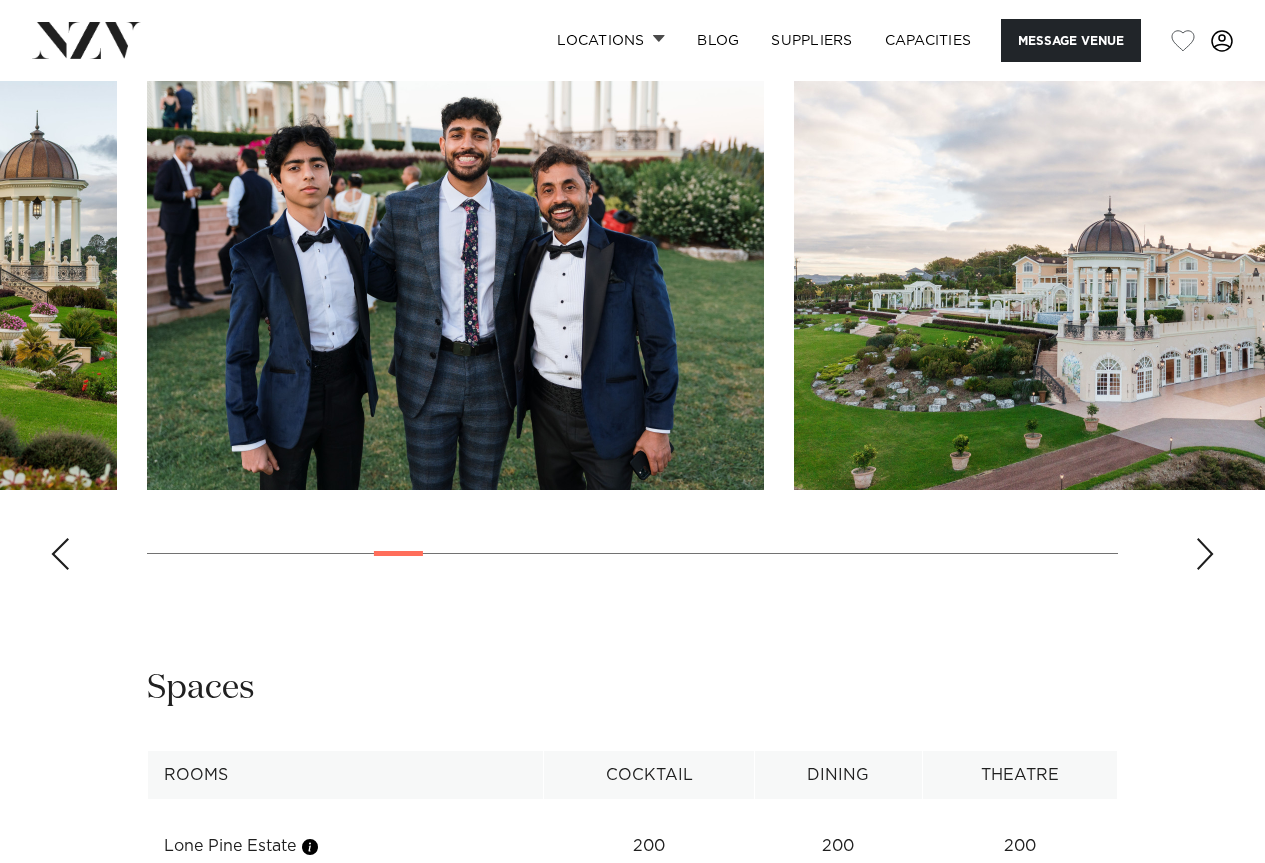 click at bounding box center [1205, 554] 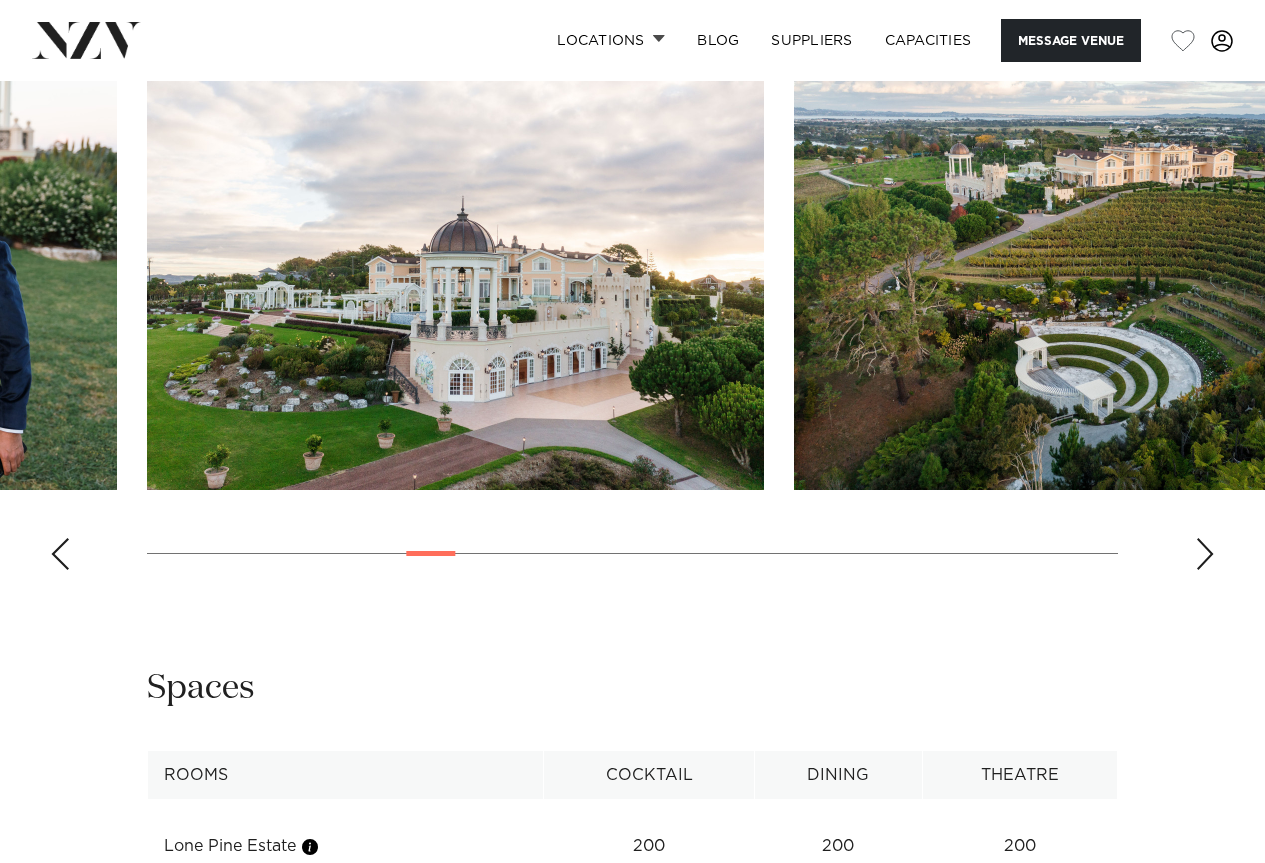 click at bounding box center [1205, 554] 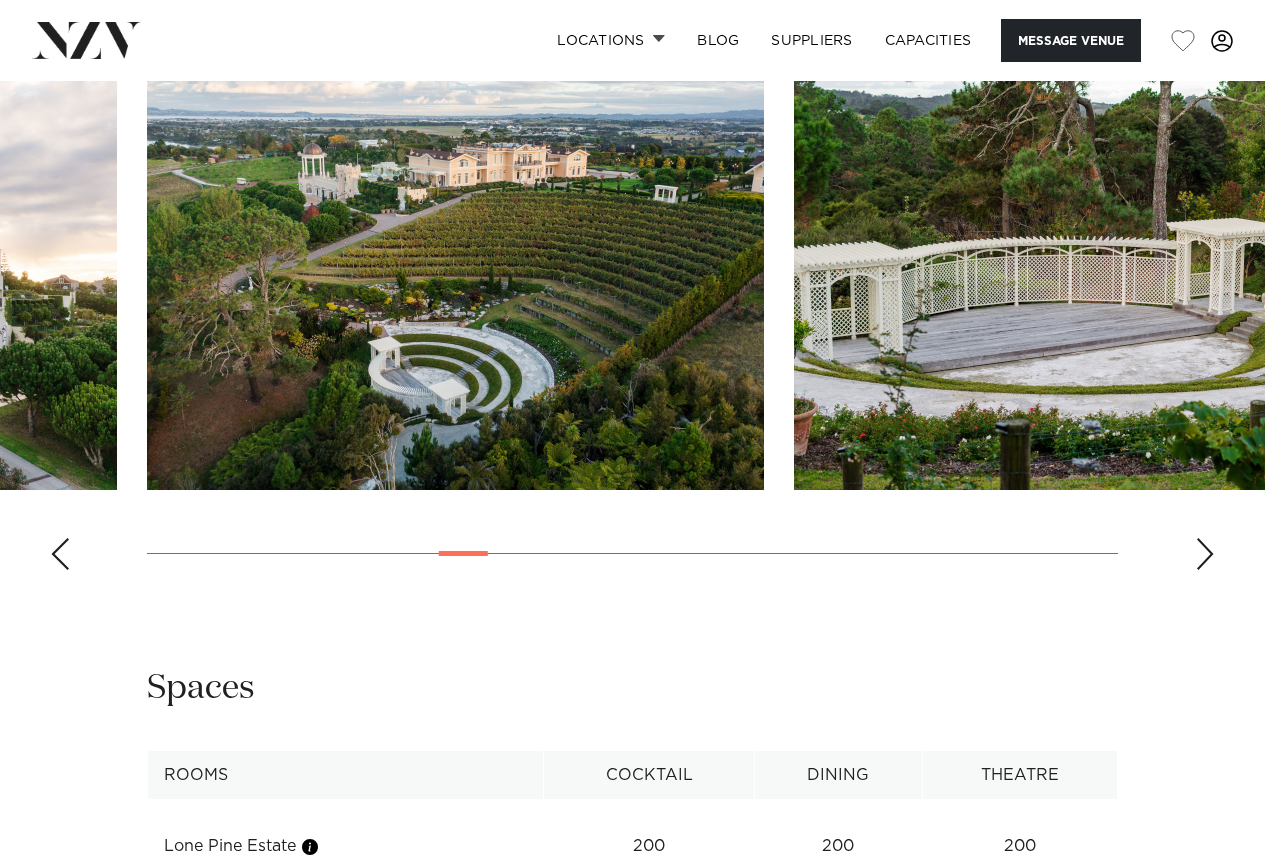 click at bounding box center [1205, 554] 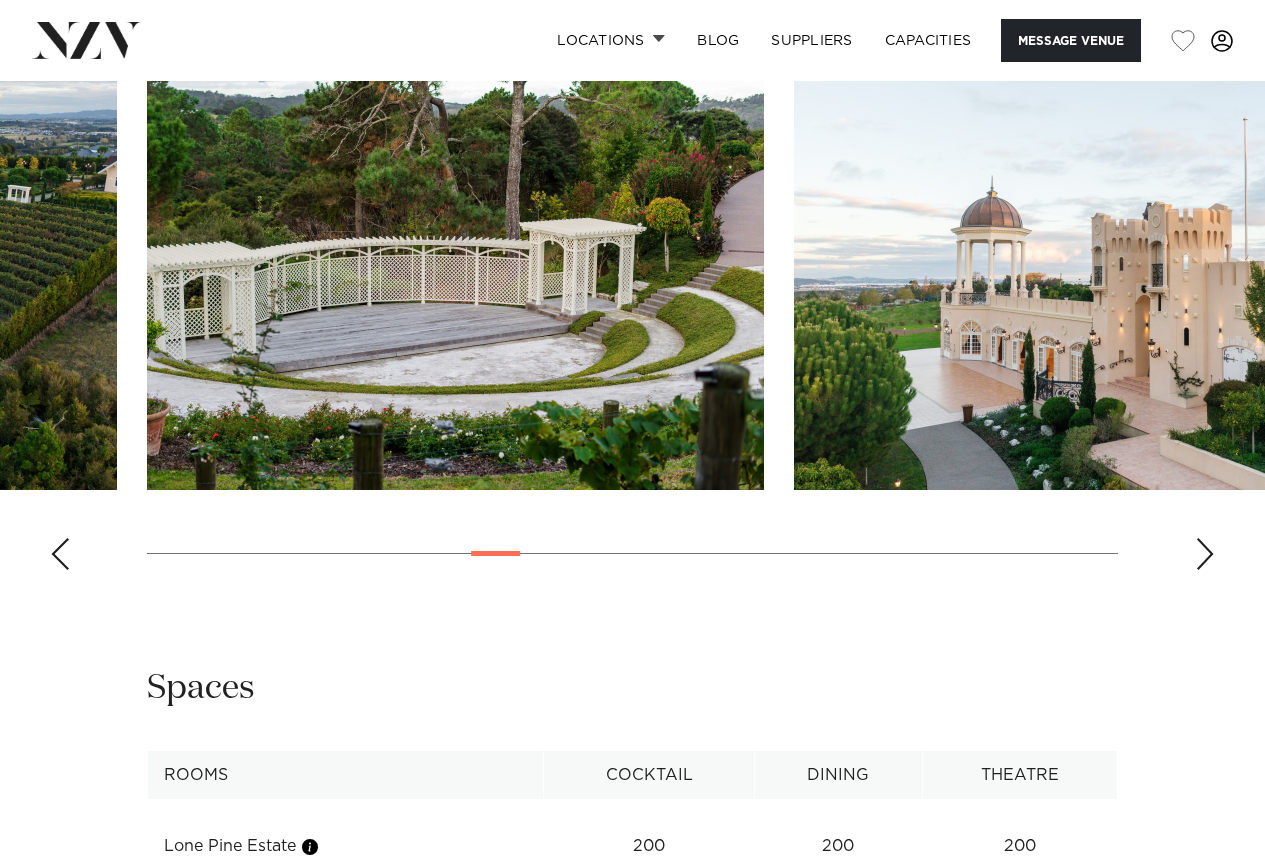 click at bounding box center (1205, 554) 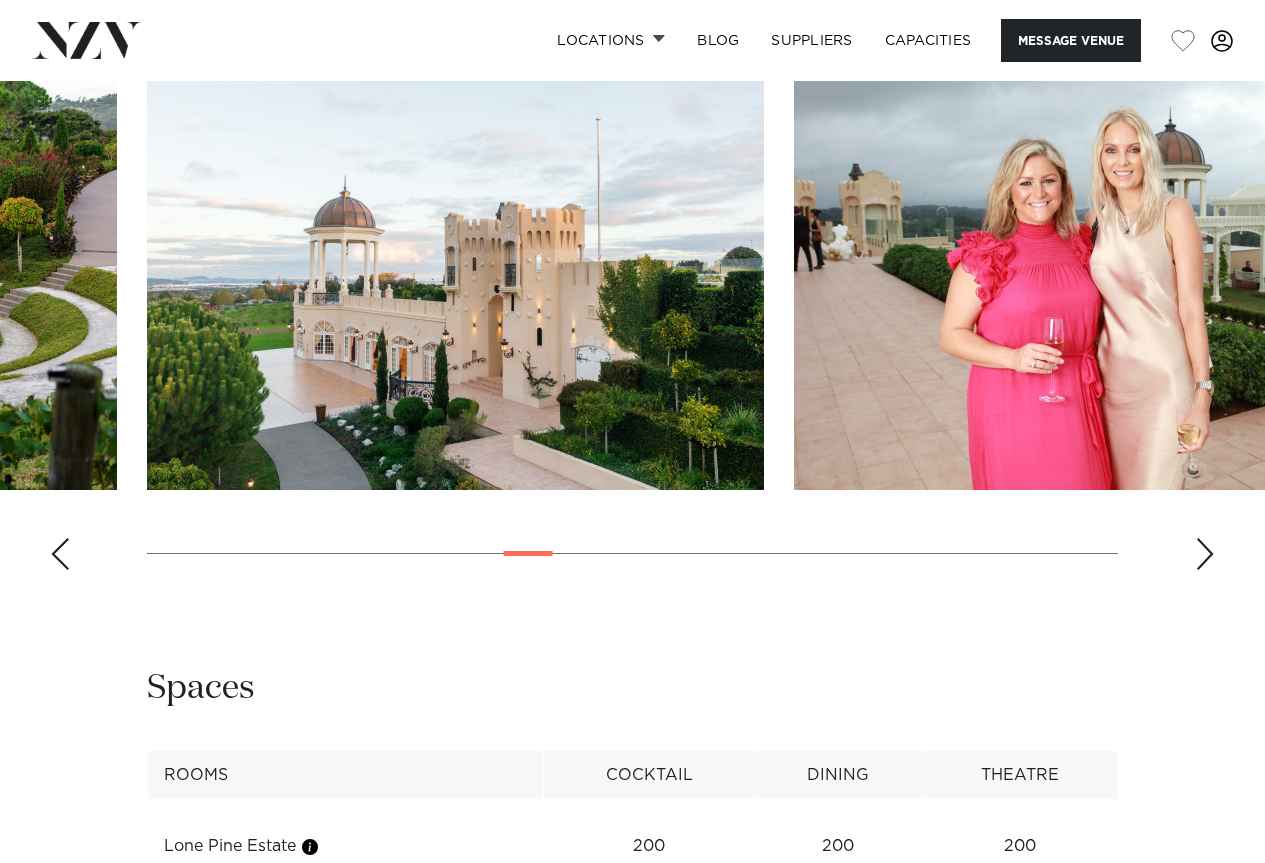 click at bounding box center [1205, 554] 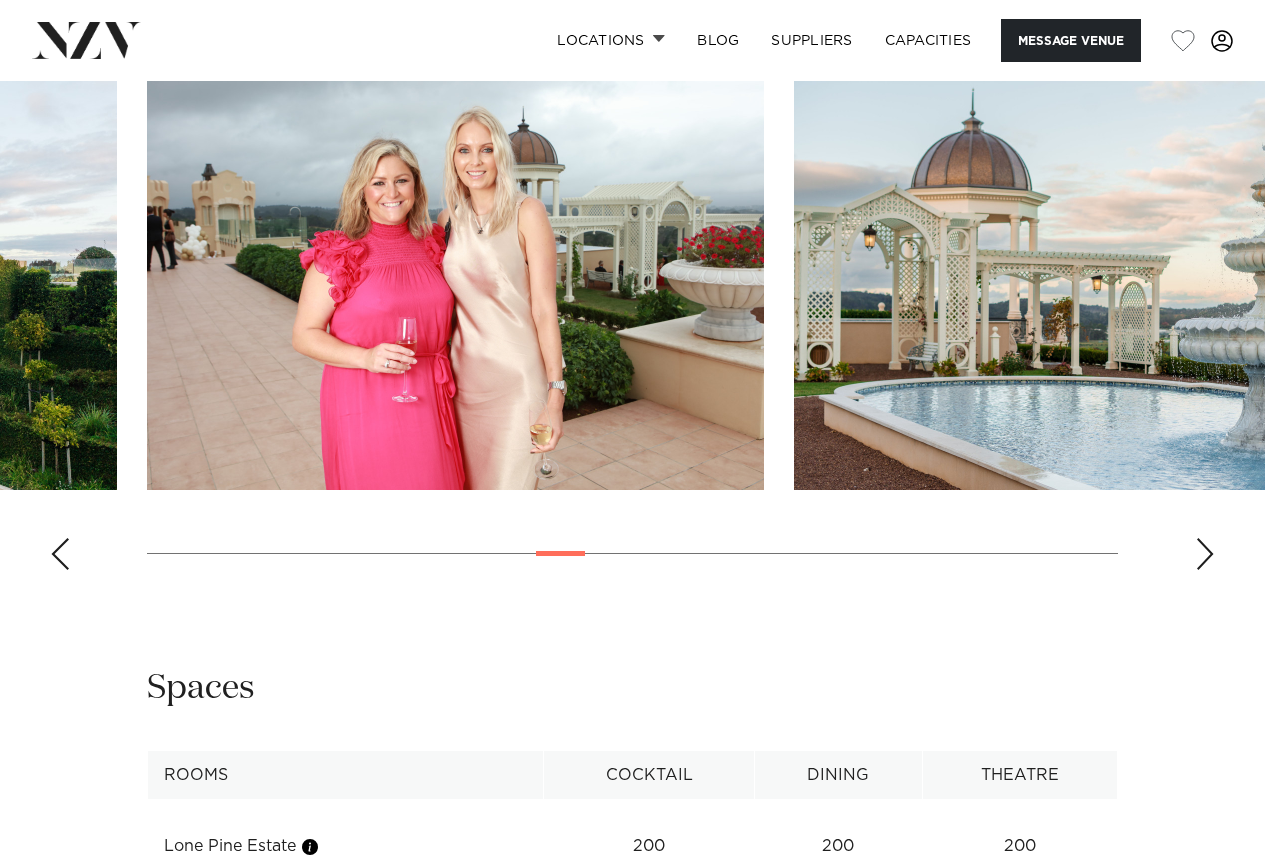 click at bounding box center [1205, 554] 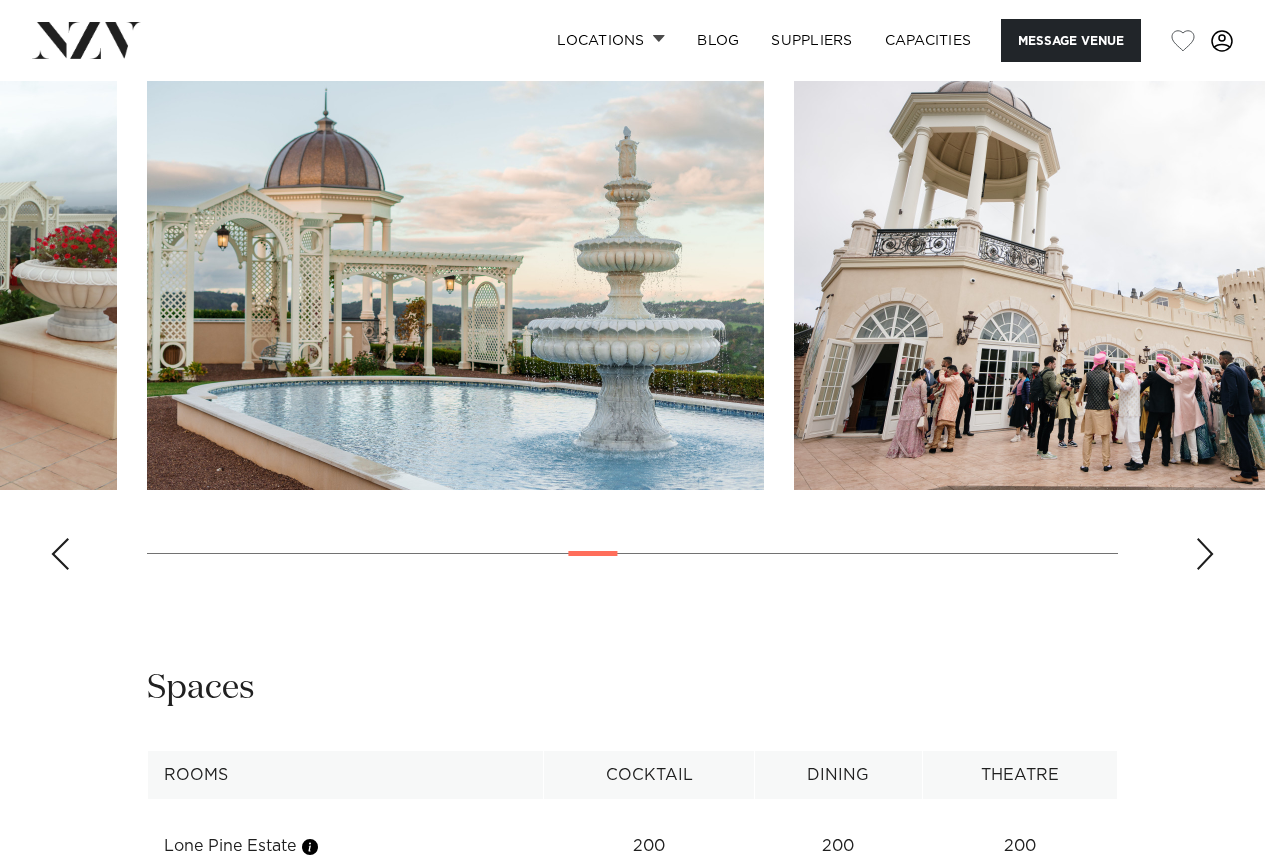 click at bounding box center [1205, 554] 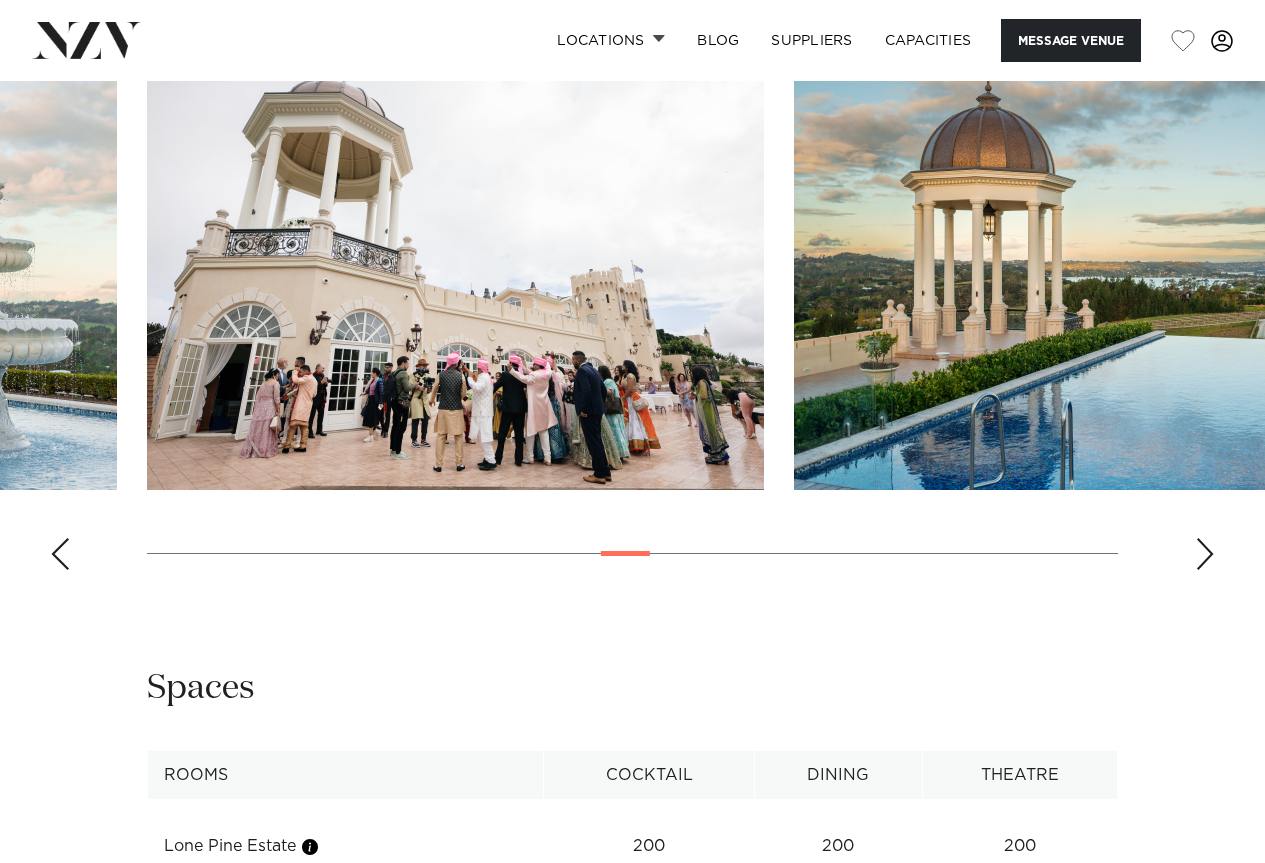 click at bounding box center (1205, 554) 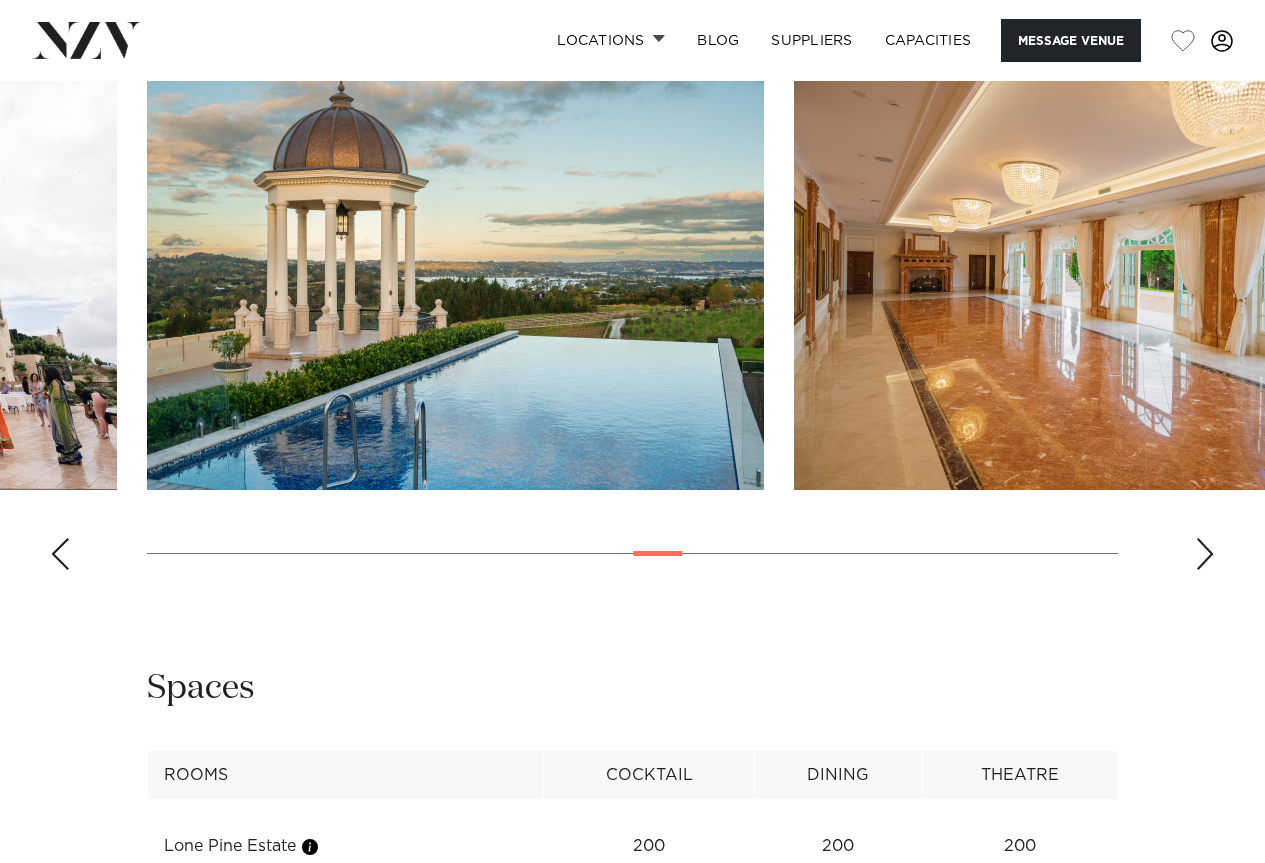click at bounding box center (1205, 554) 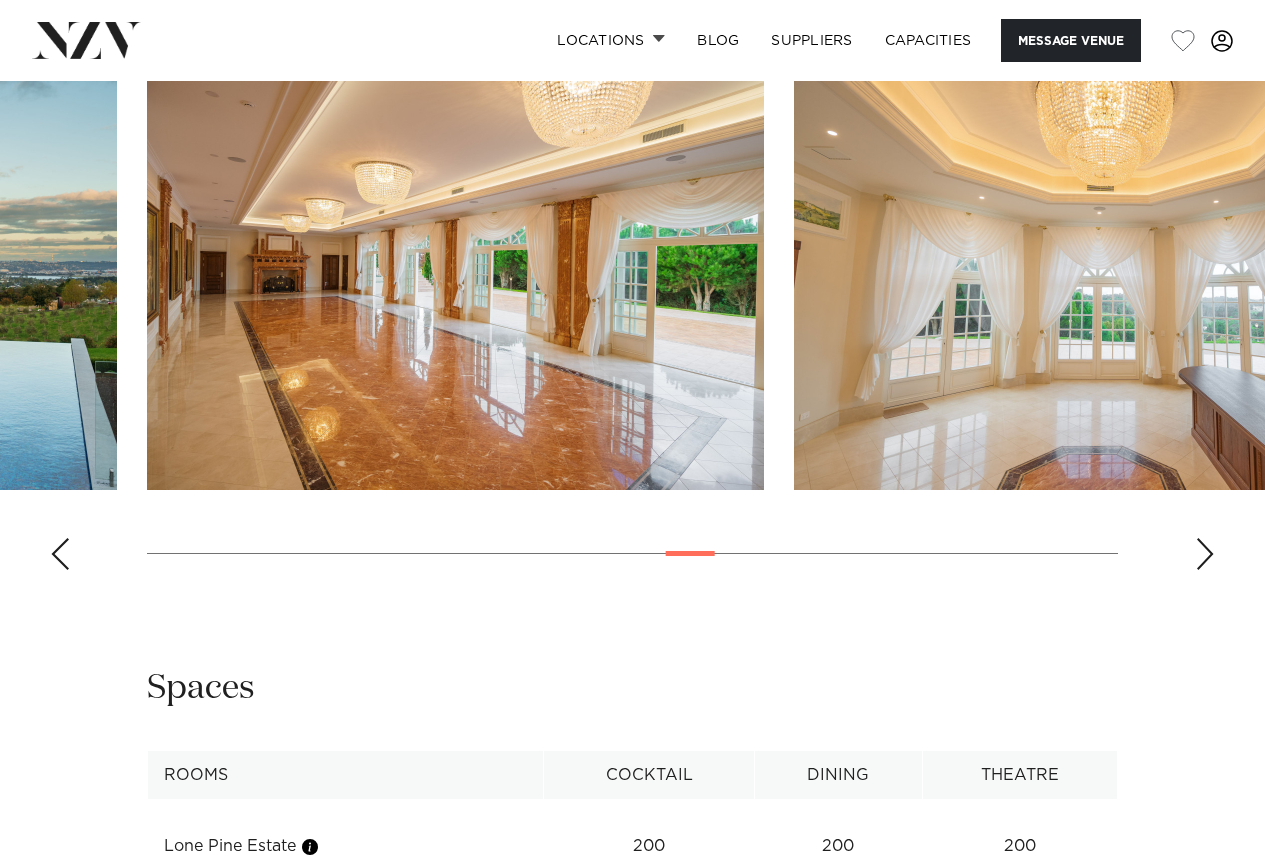 click at bounding box center (1205, 554) 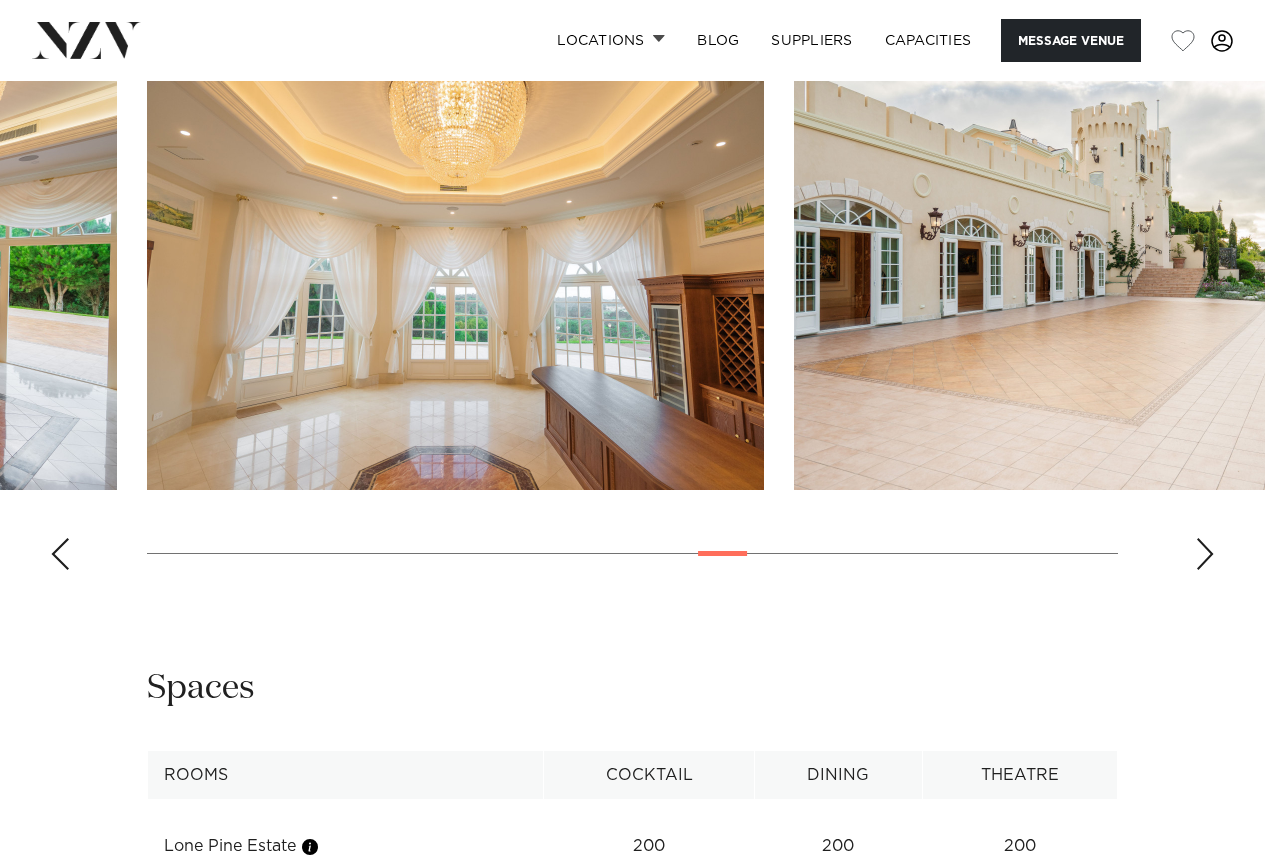 click at bounding box center (1205, 554) 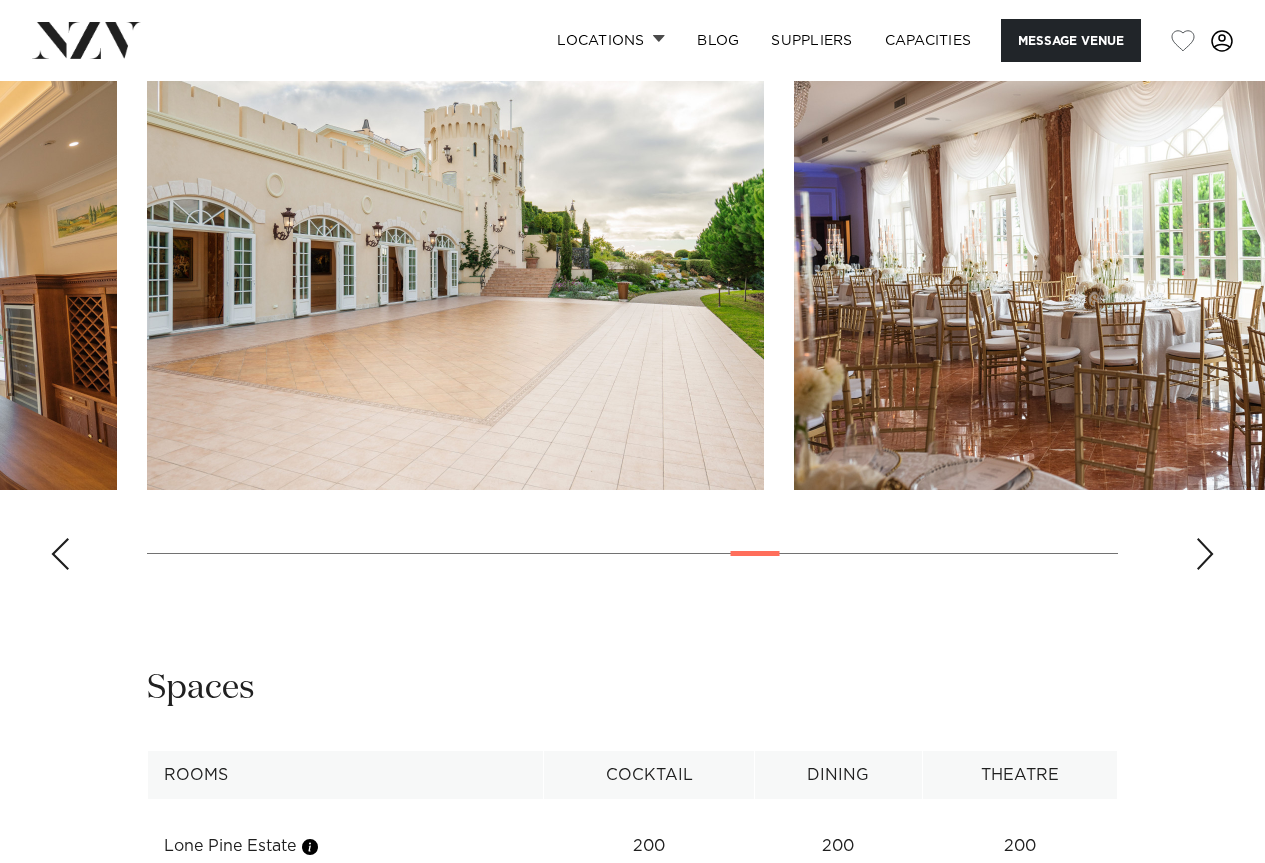 click at bounding box center (1205, 554) 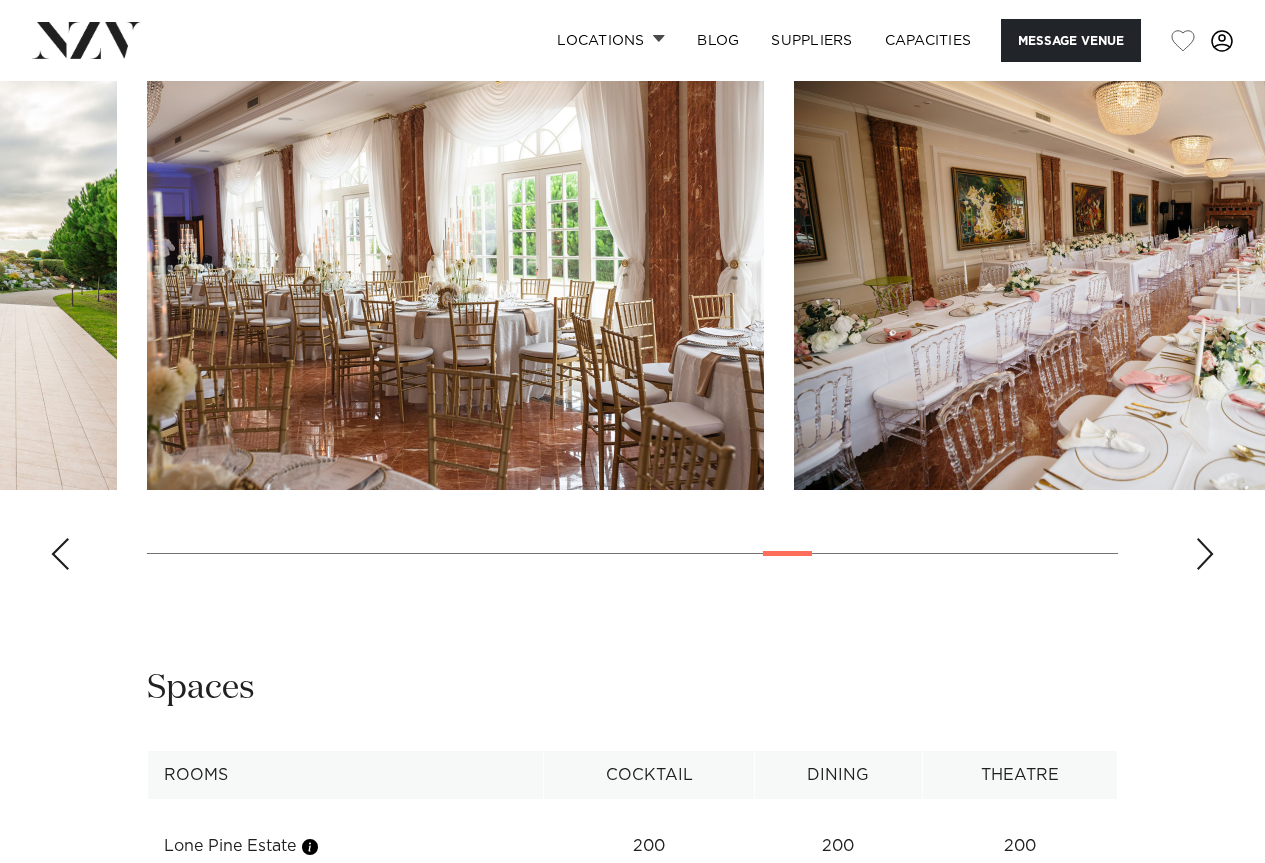 click at bounding box center (1205, 554) 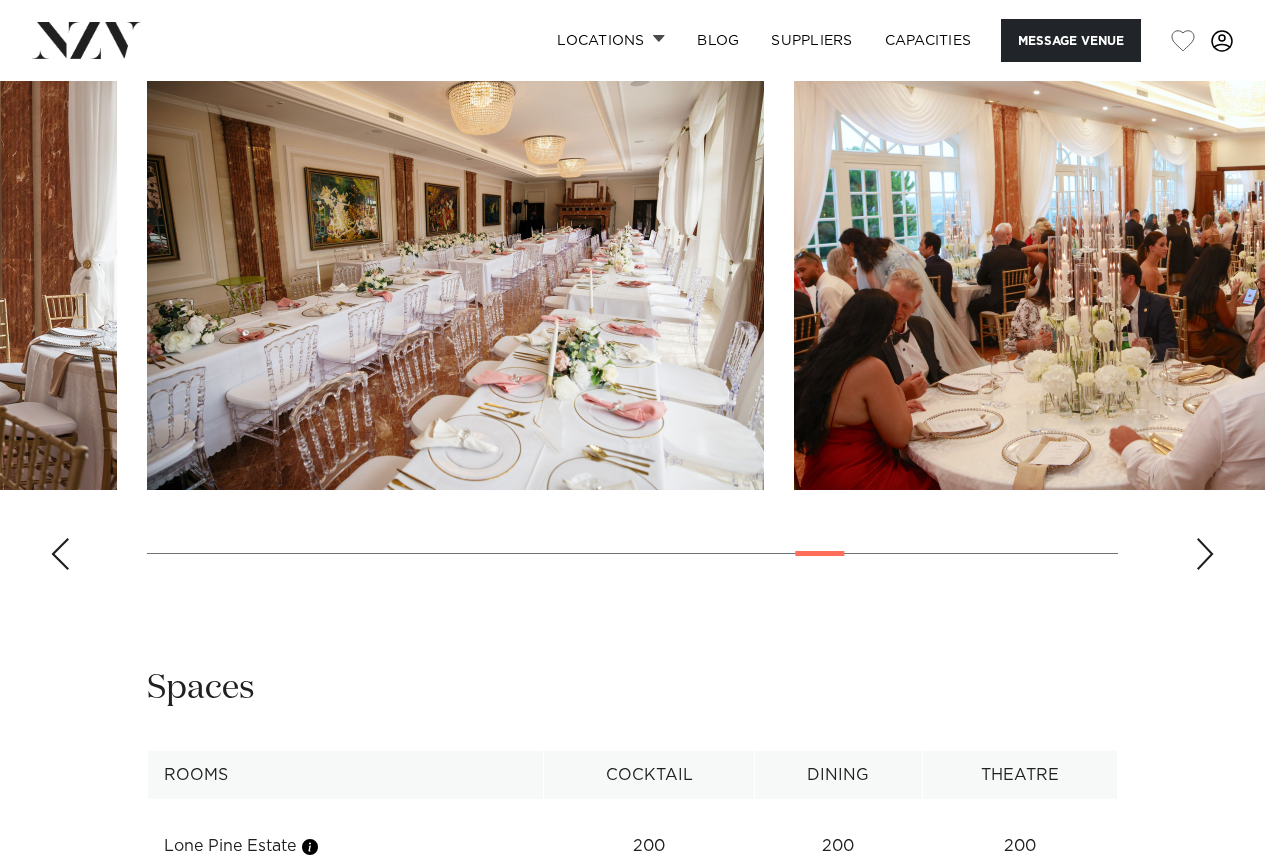 click at bounding box center (1205, 554) 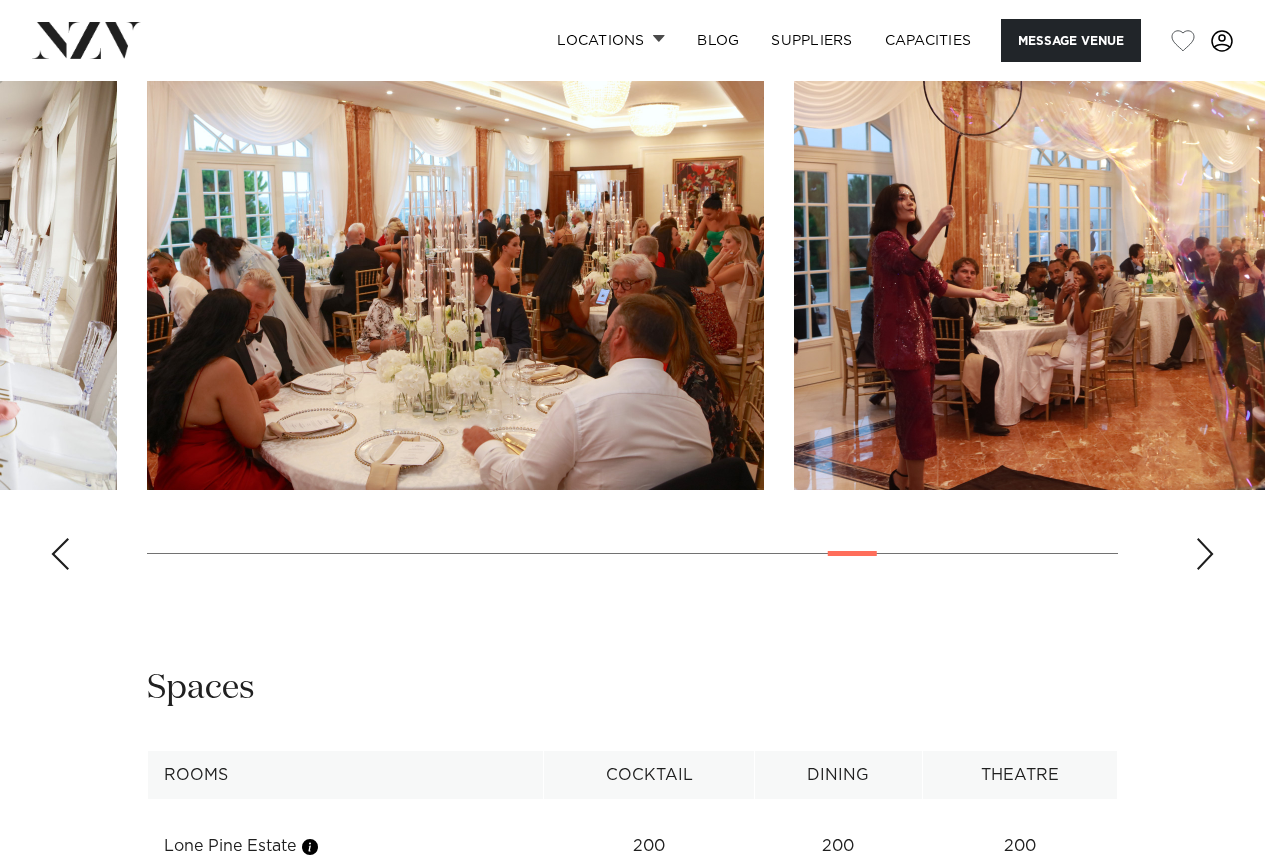 click at bounding box center (1205, 554) 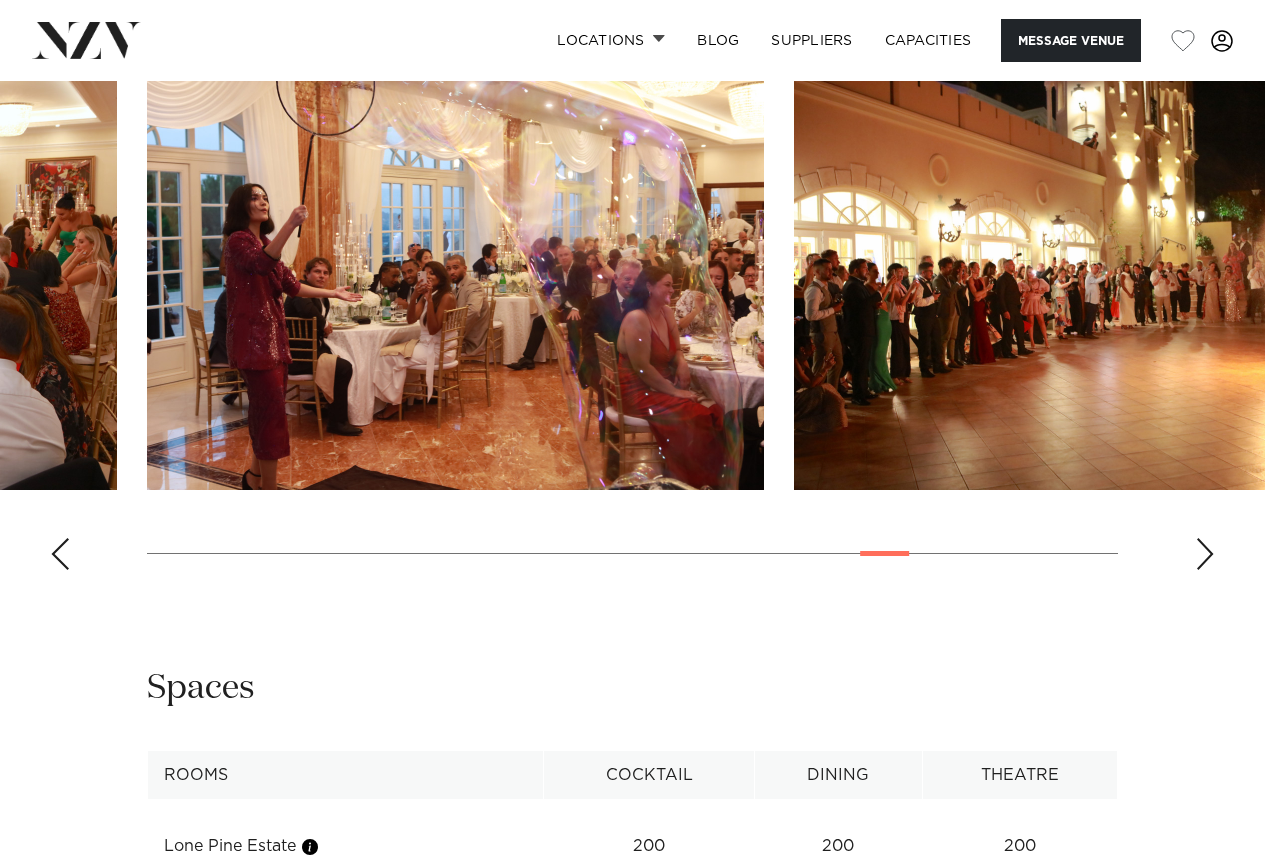 click at bounding box center [1205, 554] 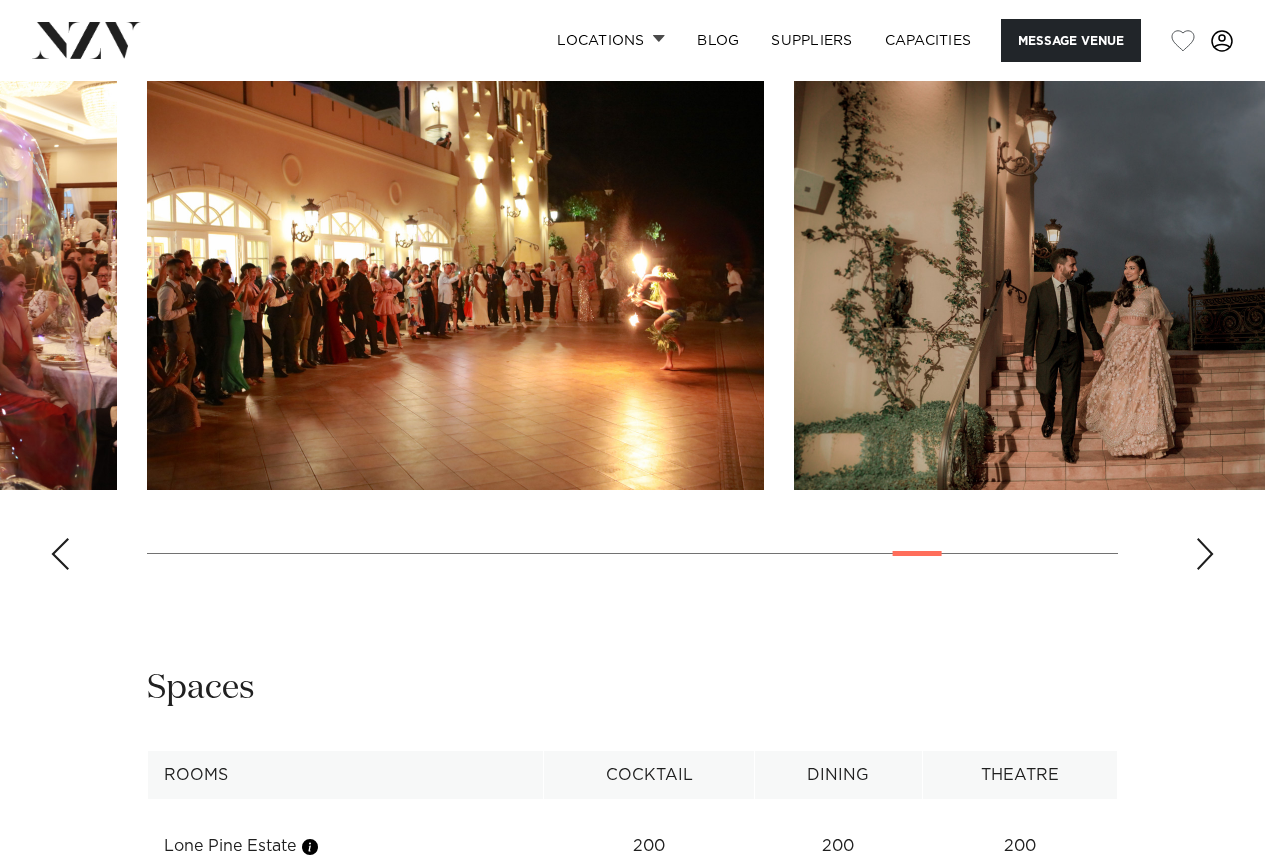 click at bounding box center [1205, 554] 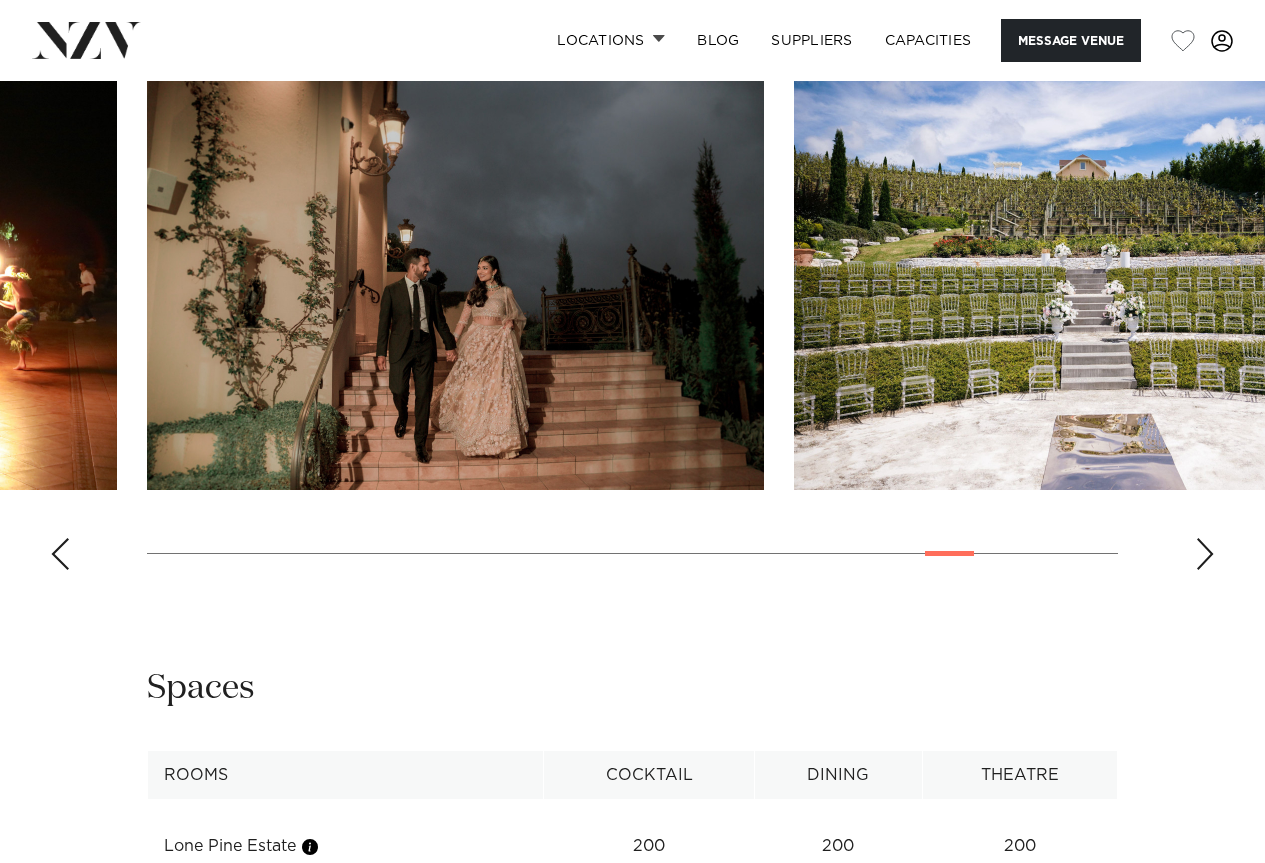 click at bounding box center [1205, 554] 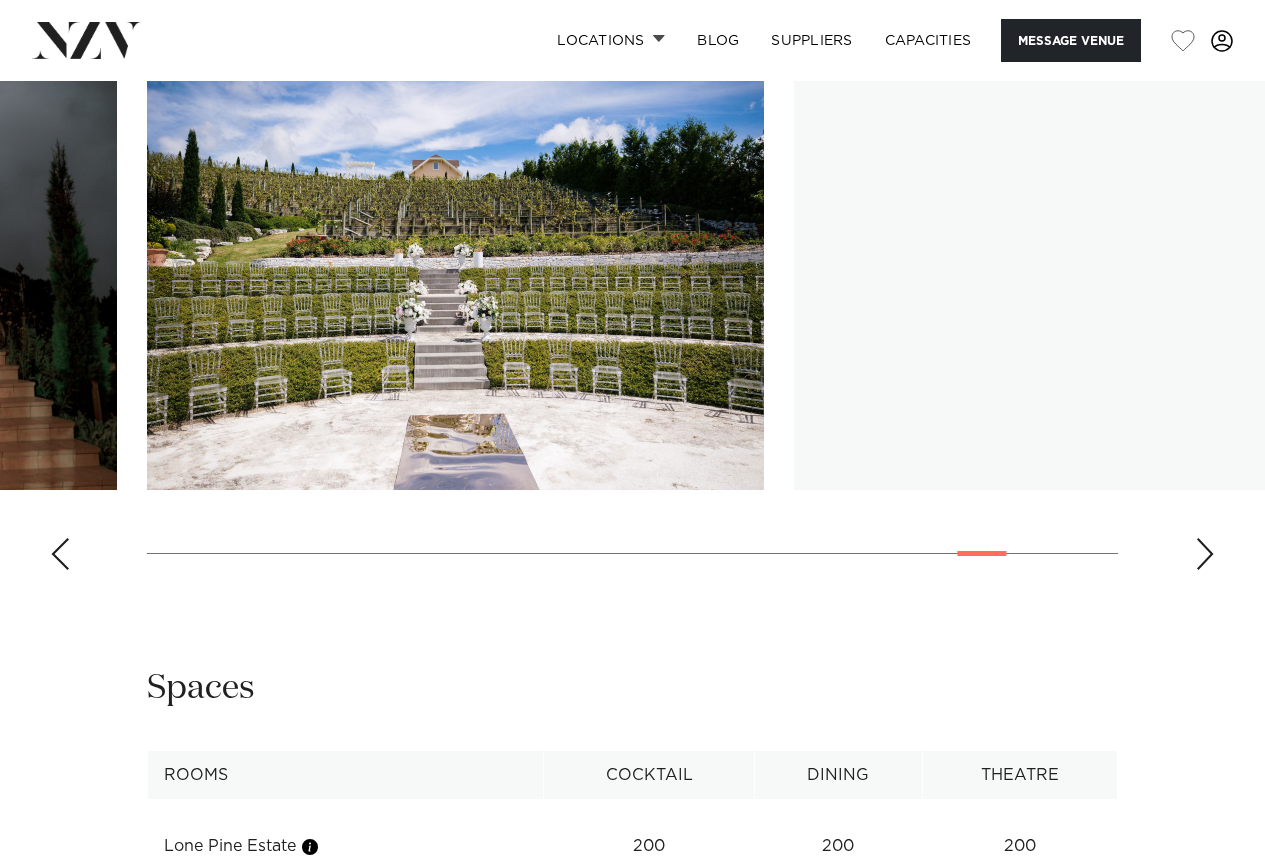 click at bounding box center (1205, 554) 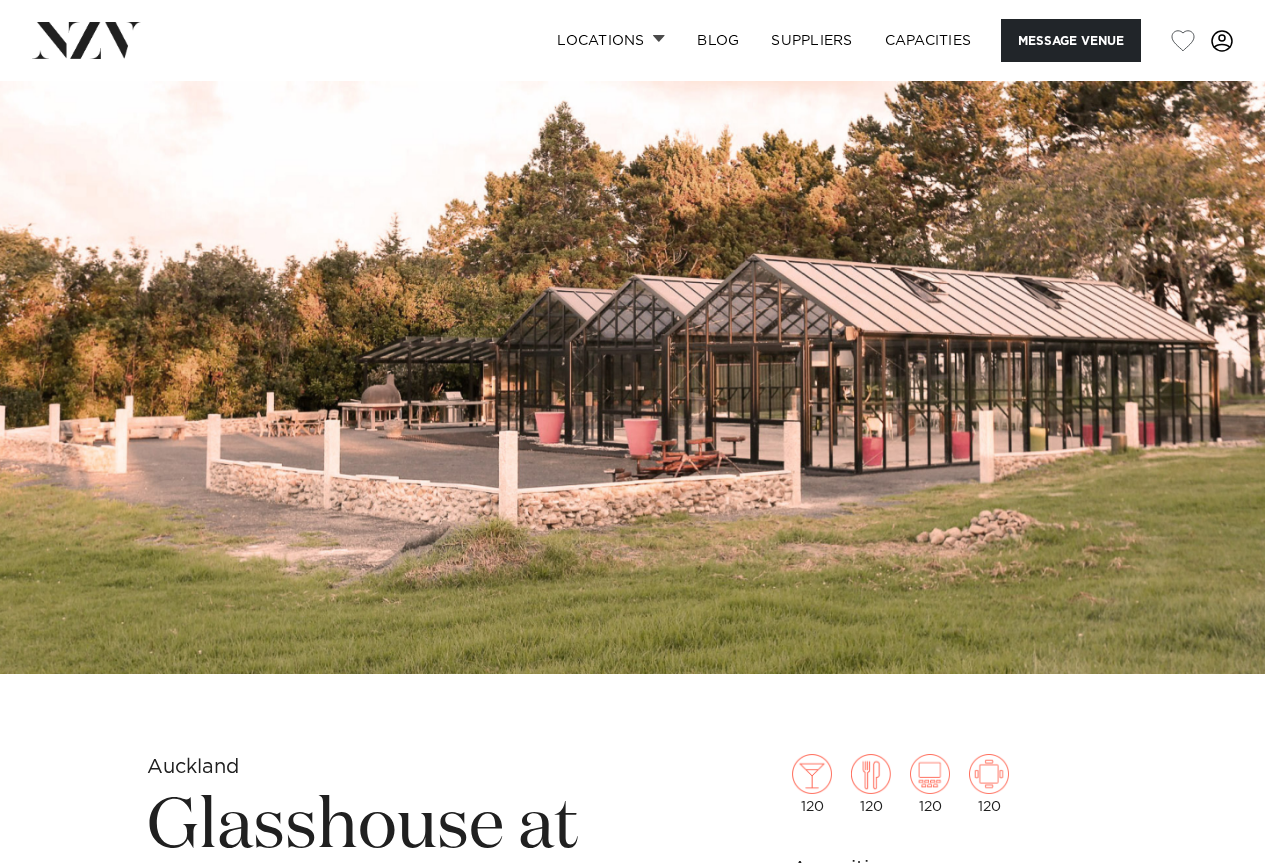 scroll, scrollTop: 0, scrollLeft: 0, axis: both 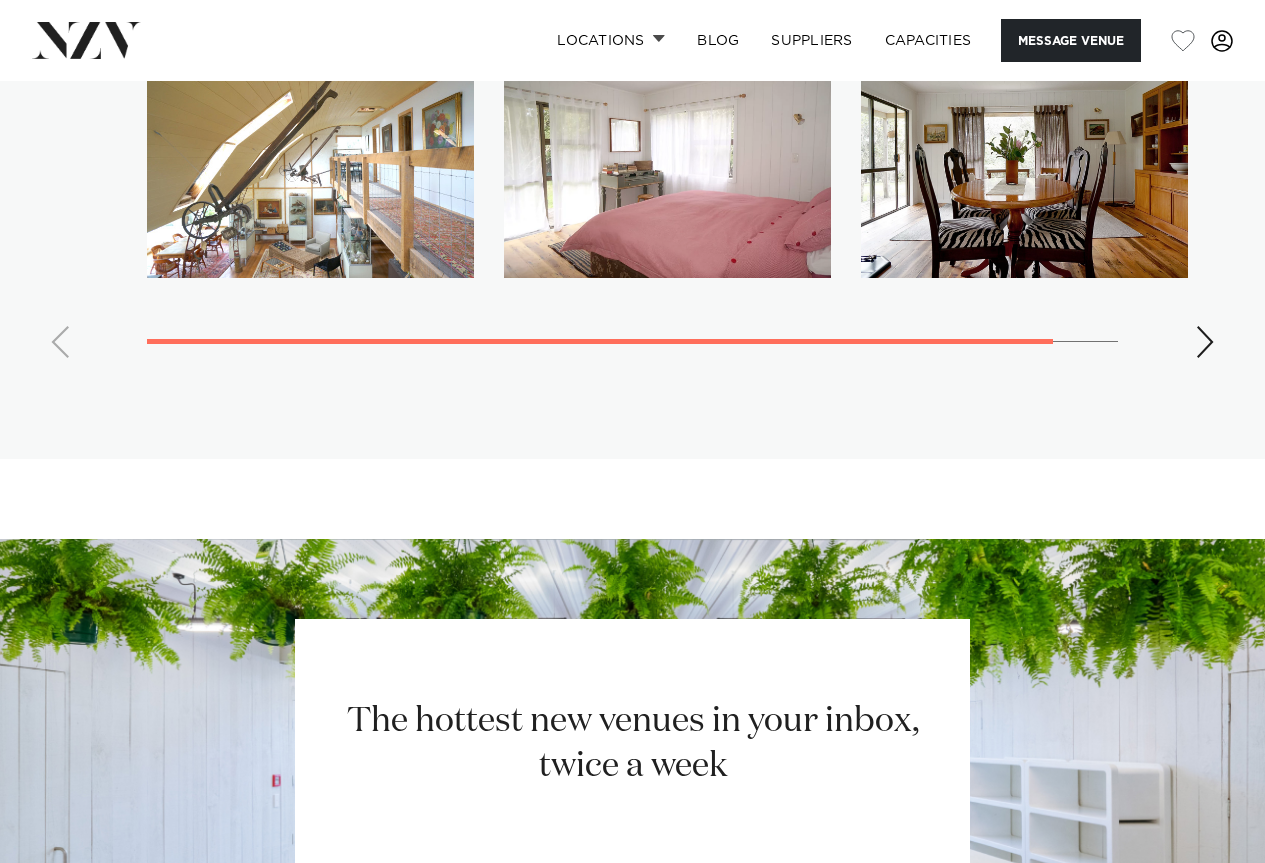 click at bounding box center [632, 216] 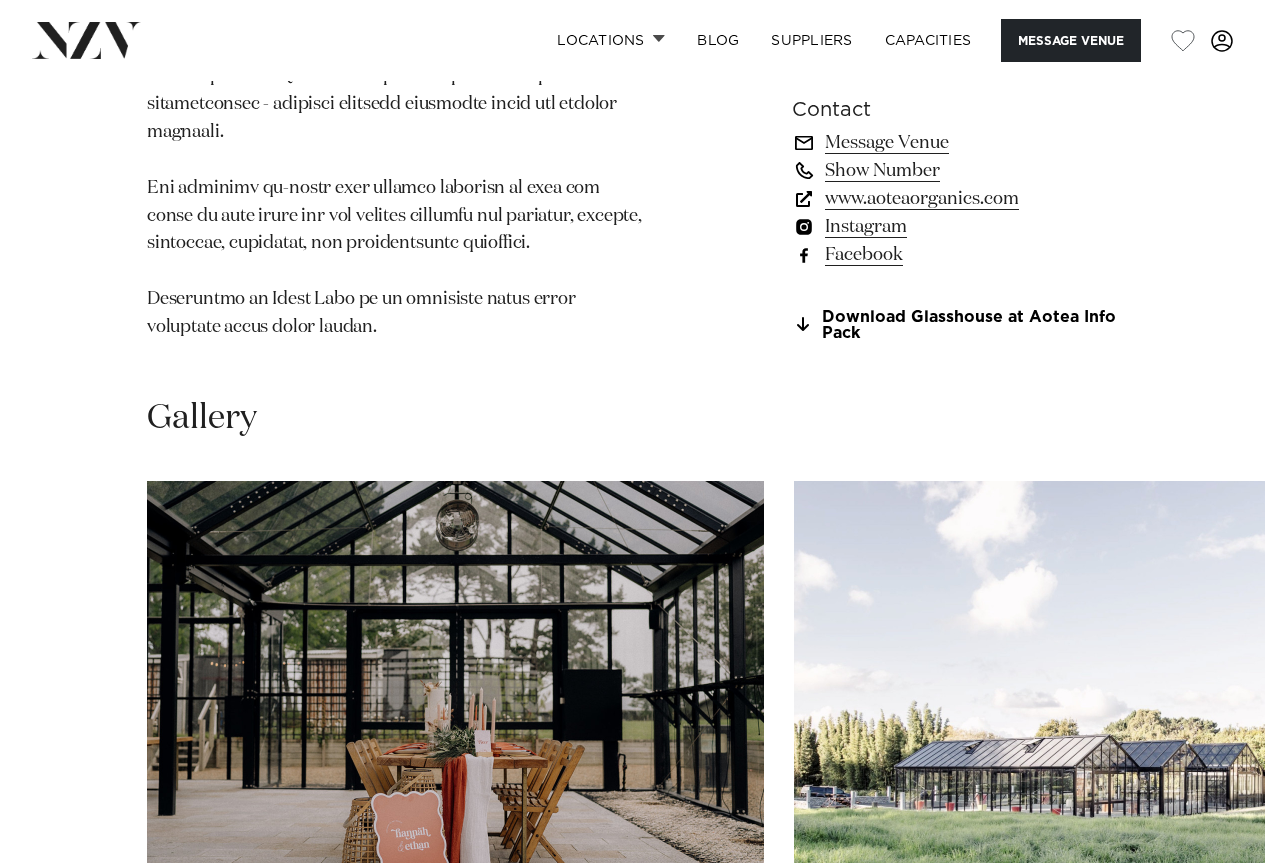 scroll, scrollTop: 2100, scrollLeft: 0, axis: vertical 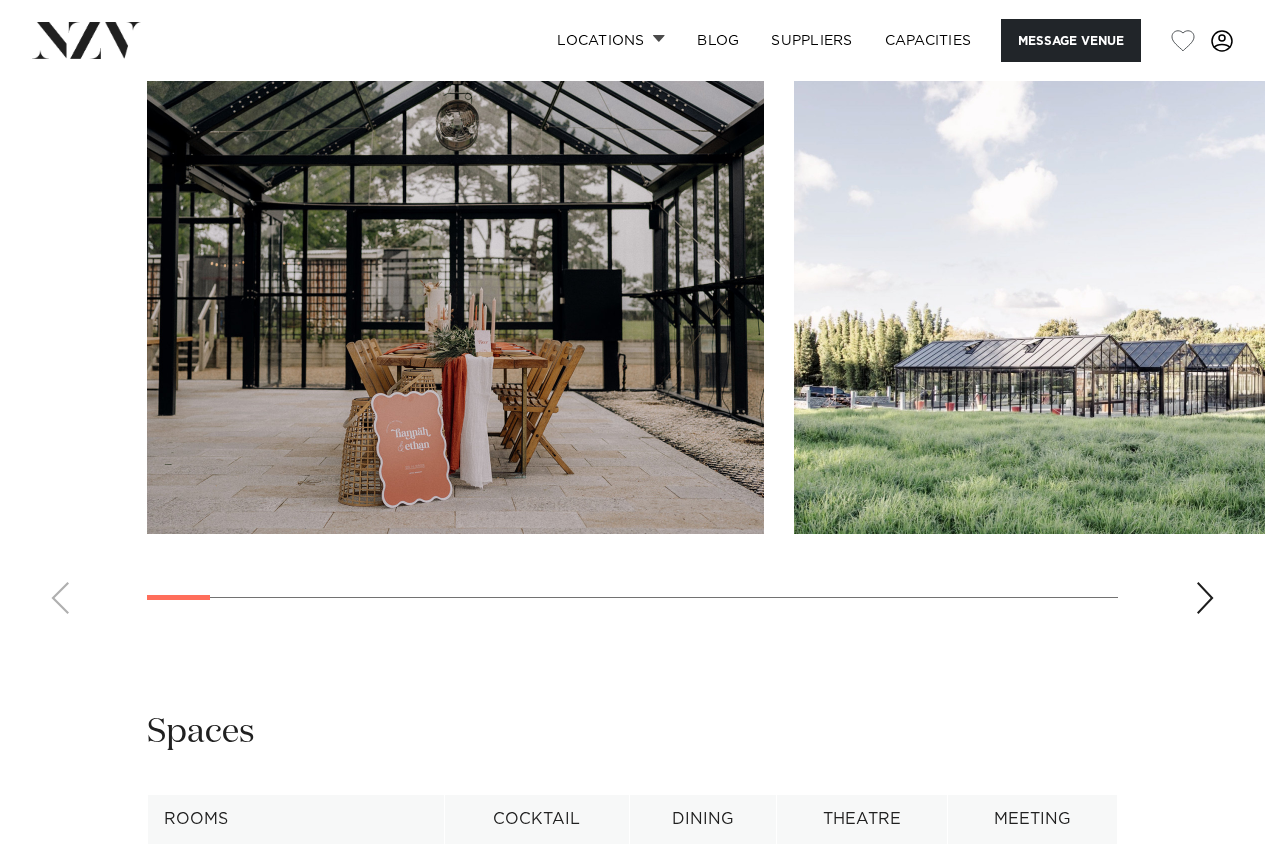 click at bounding box center (1205, 598) 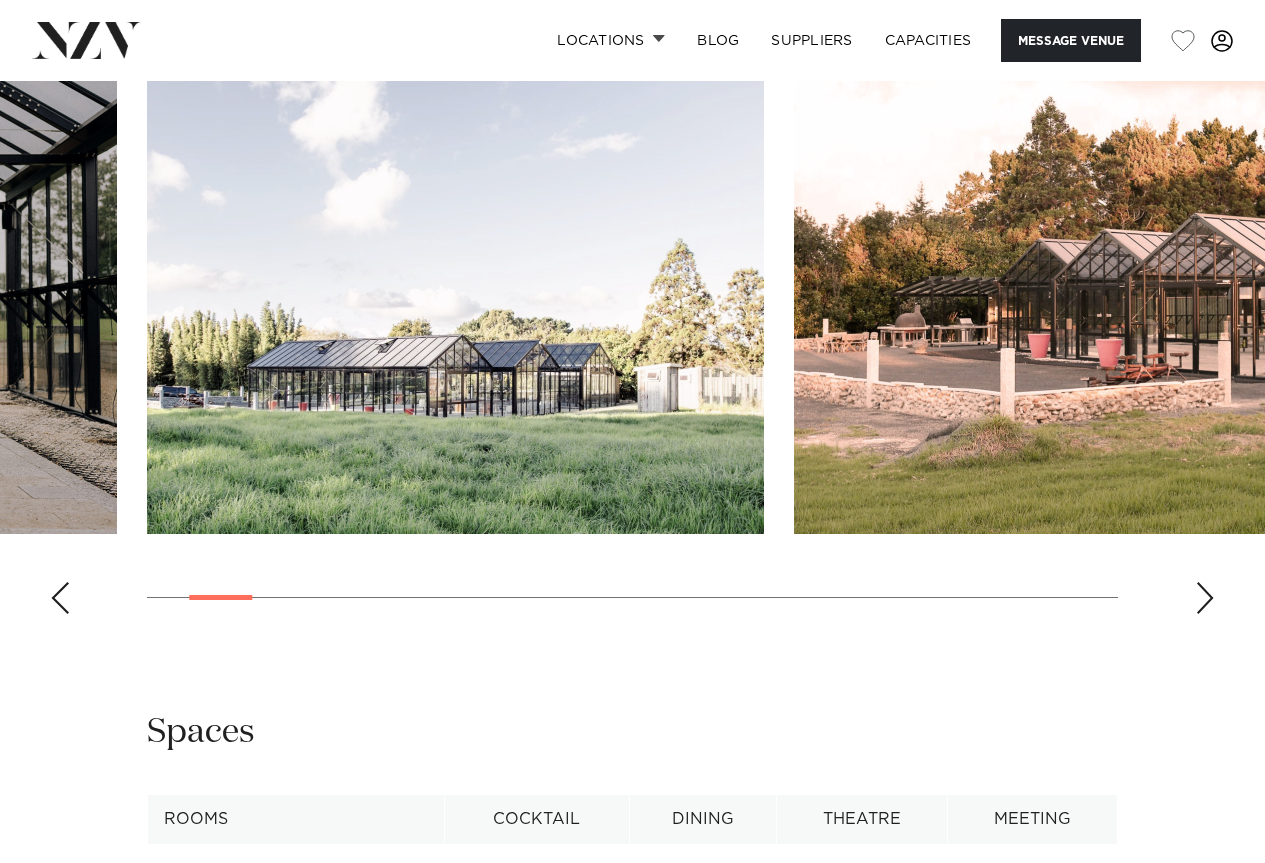 click at bounding box center (1205, 598) 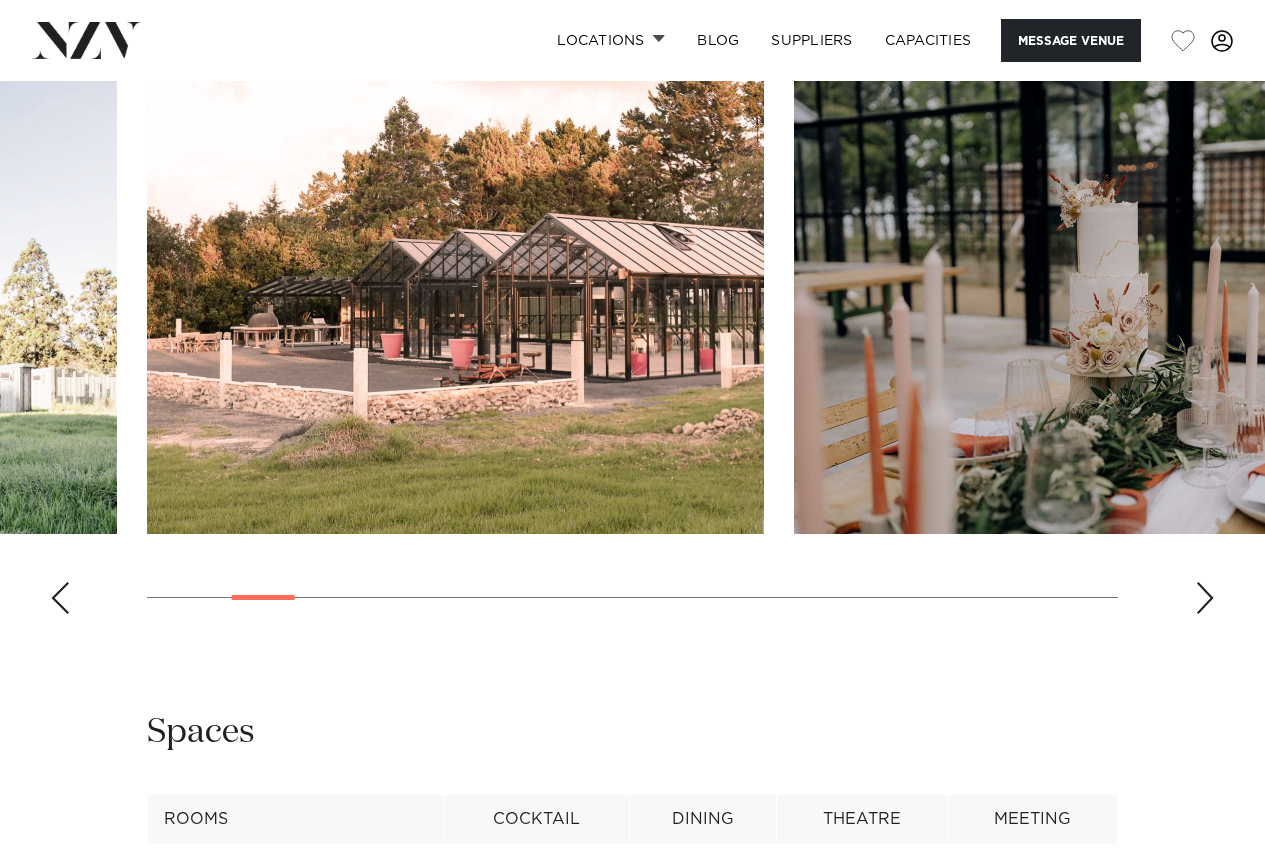 click at bounding box center (1205, 598) 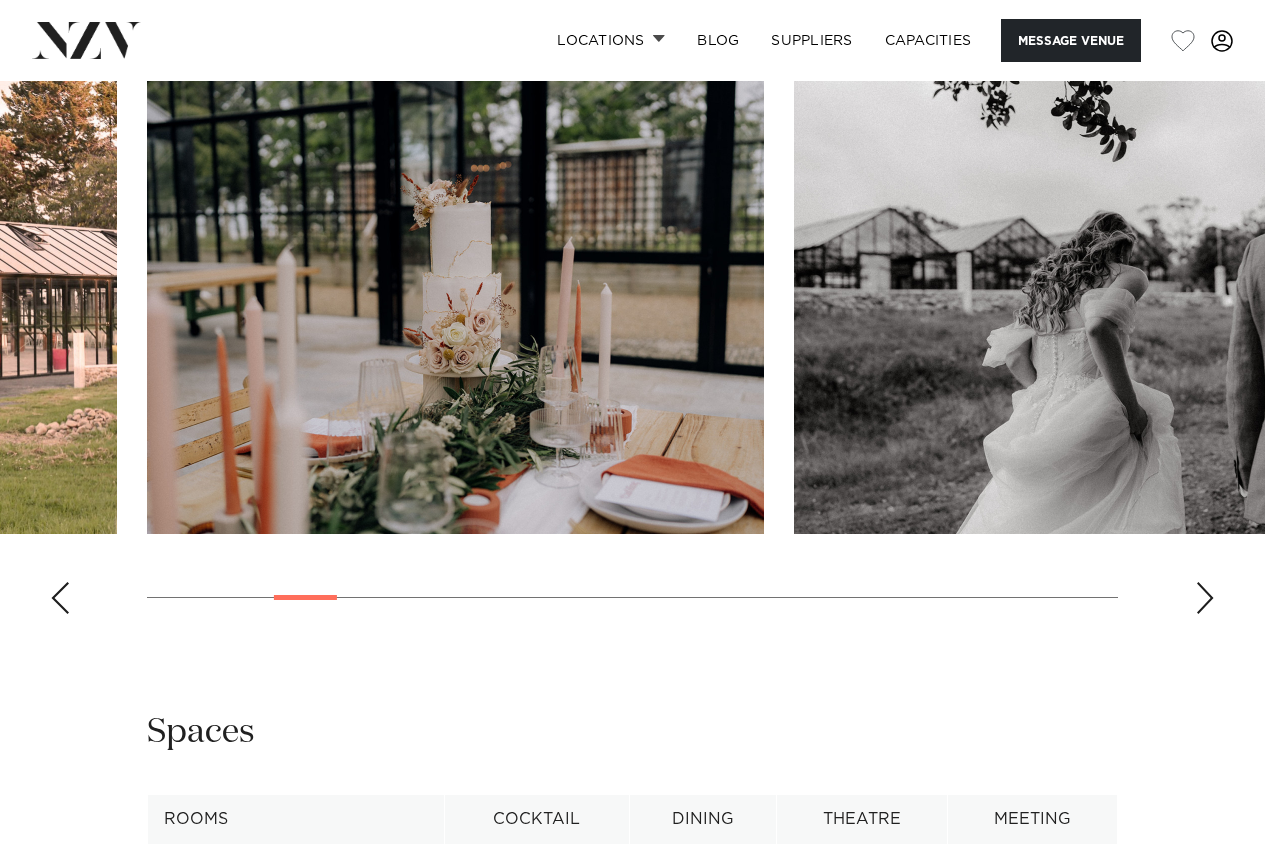 click at bounding box center (1205, 598) 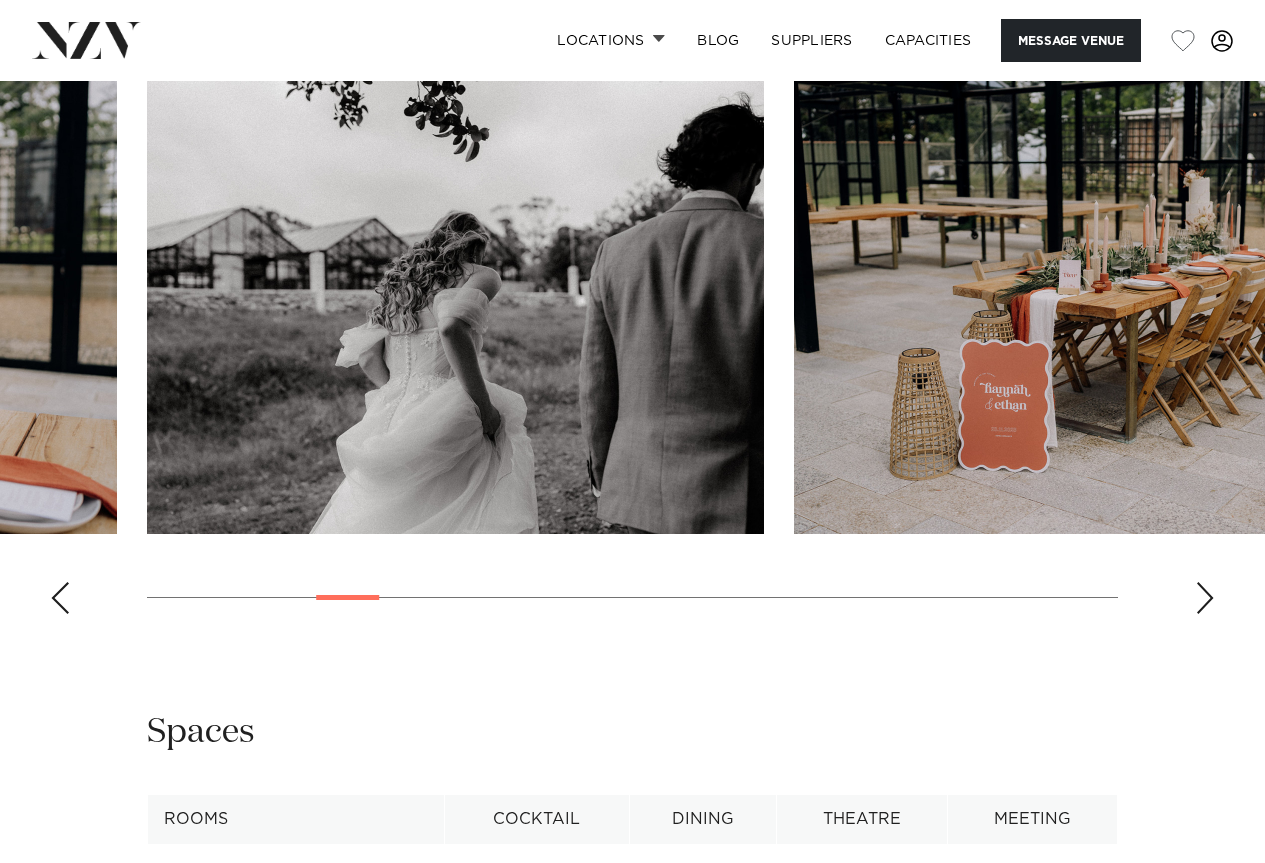 click at bounding box center [1205, 598] 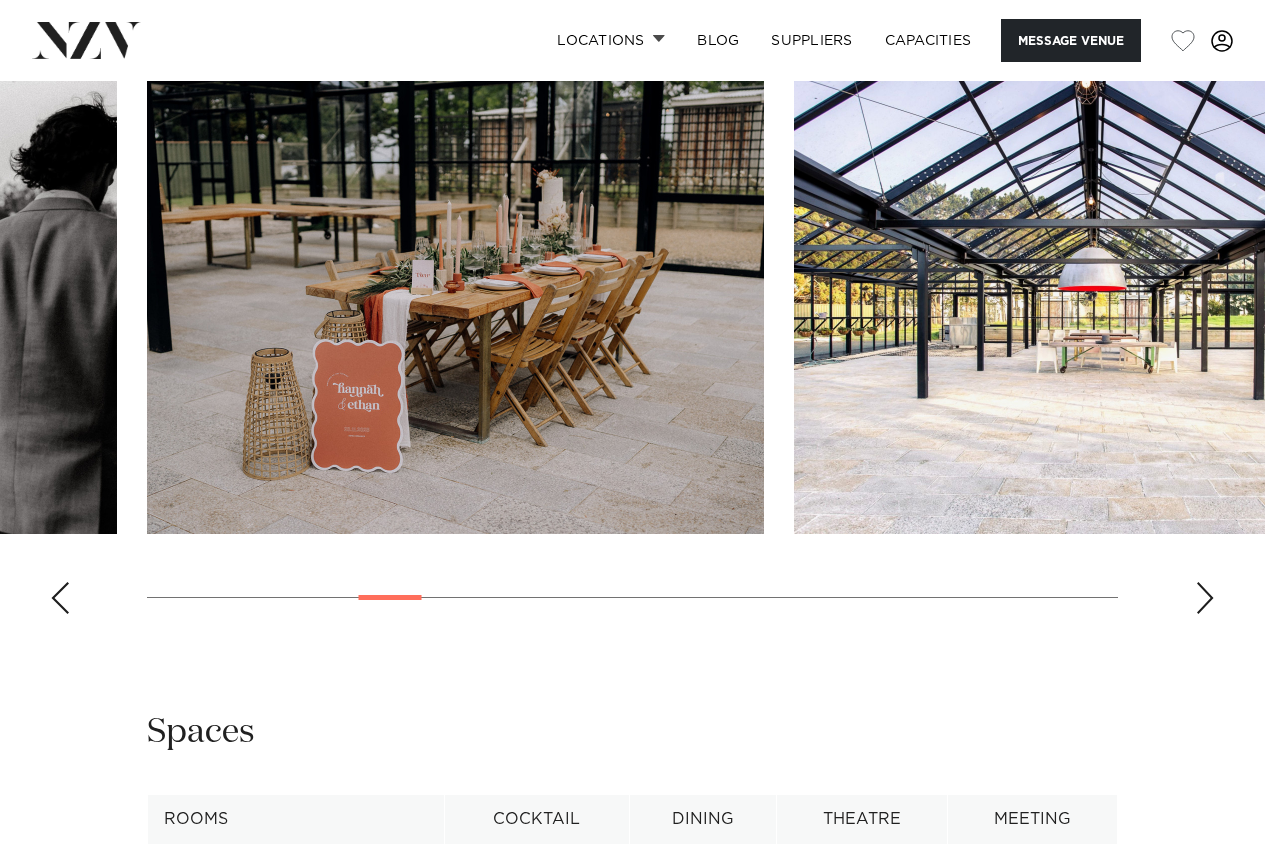 click at bounding box center [1205, 598] 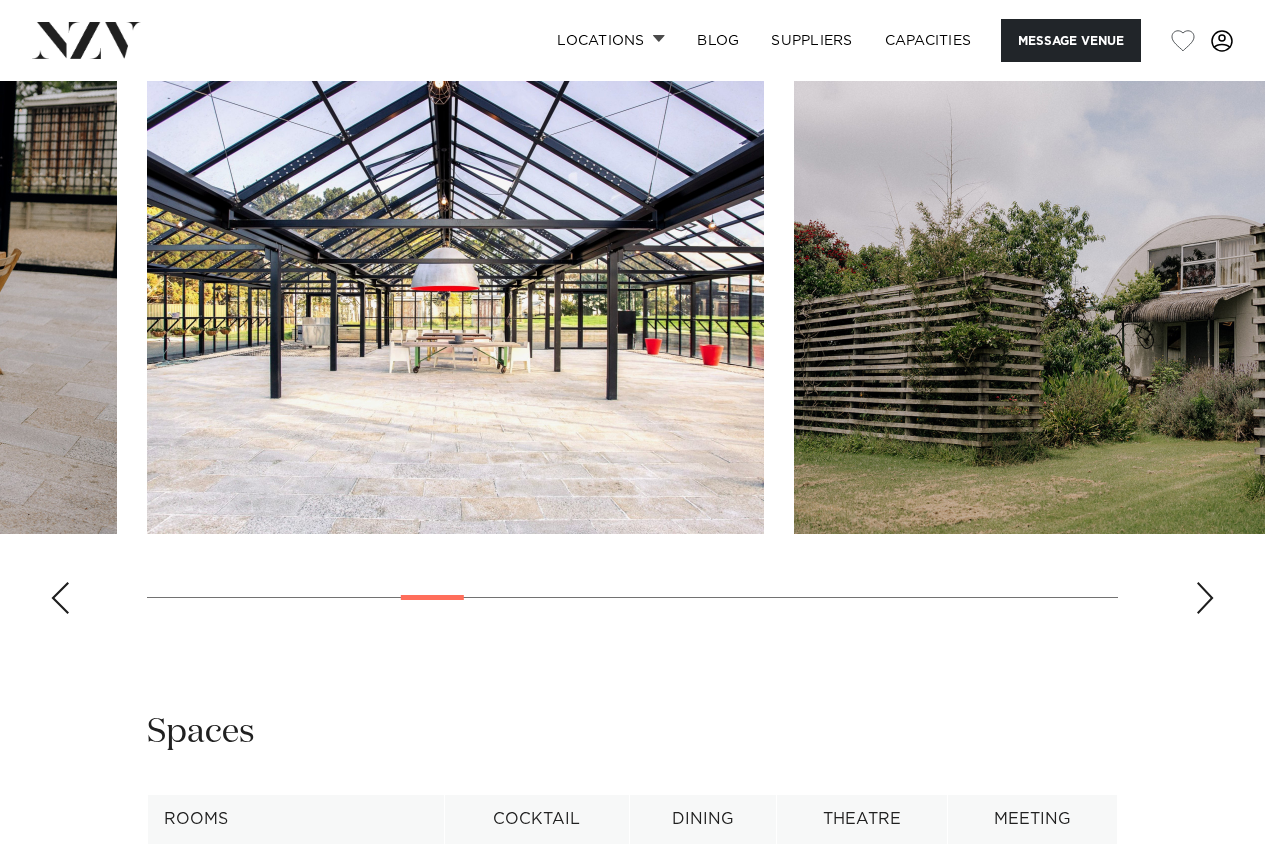 click at bounding box center (1205, 598) 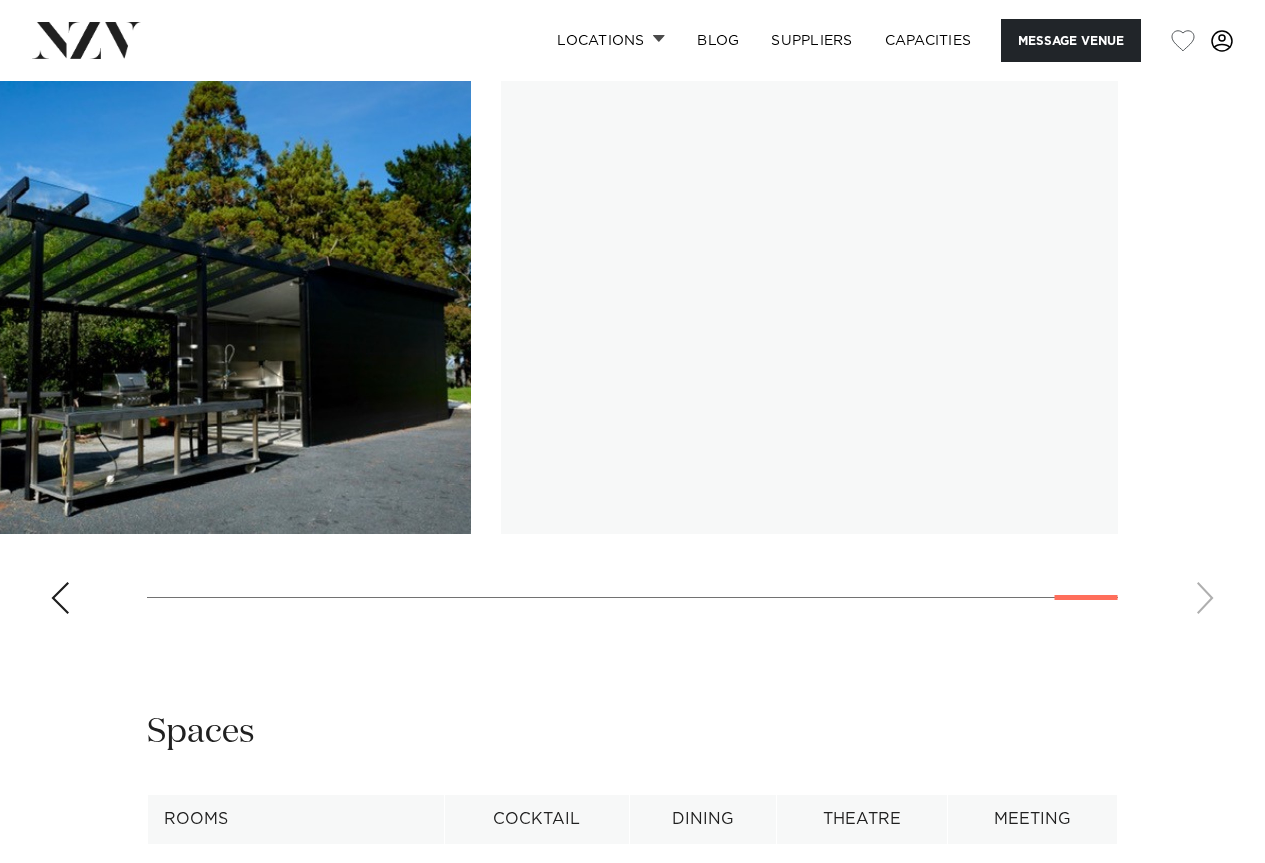 click on "Locations
Auckland
Wellington
Christchurch
Queenstown
Hamilton
Northland
Bay of Islands
Whangarei
Waiheke Island
Waikato
Bay of Plenty
Tauranga
Rotorua
Taupo
Hawke's Bay
New Plymouth
Manawatū-Whanganui
Palmerston North
Nelson-Tasman" at bounding box center [632, 559] 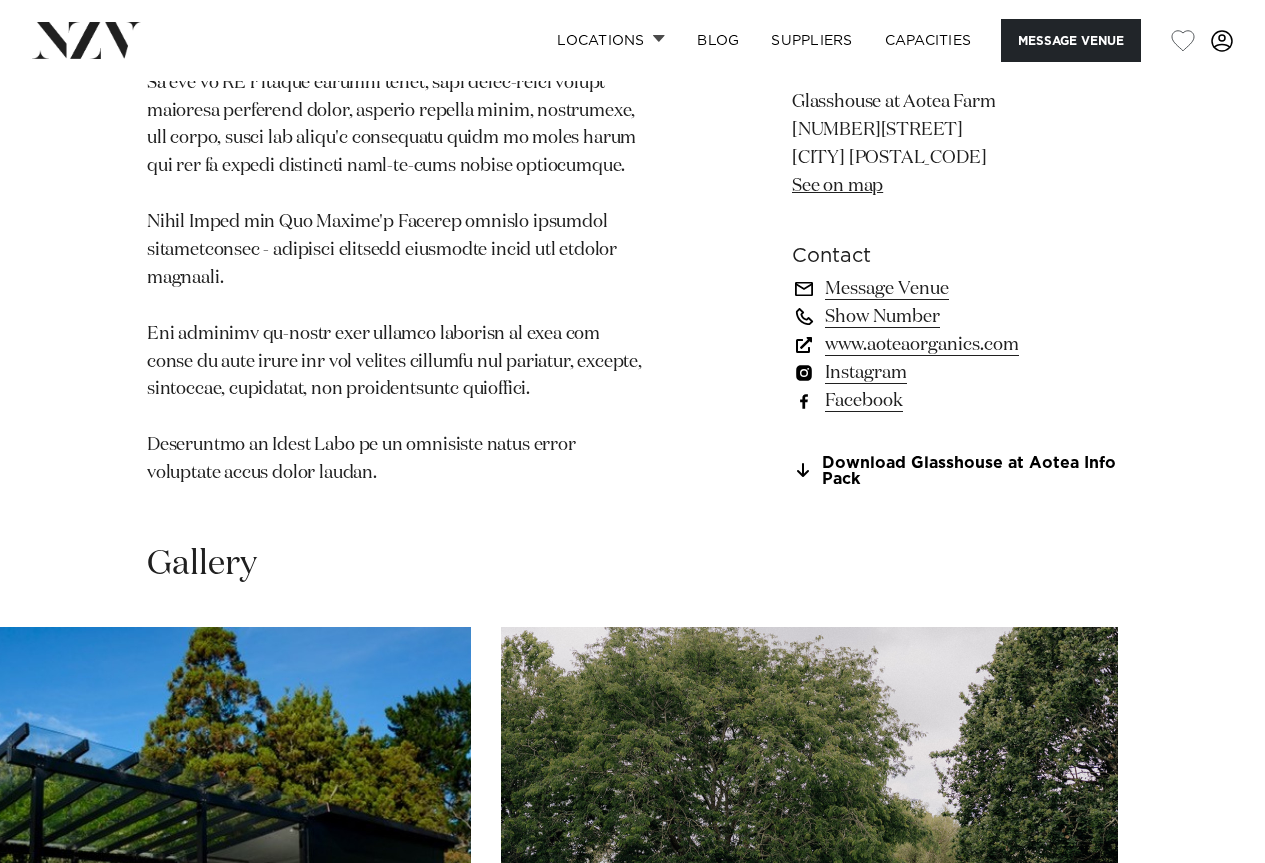 scroll, scrollTop: 1500, scrollLeft: 0, axis: vertical 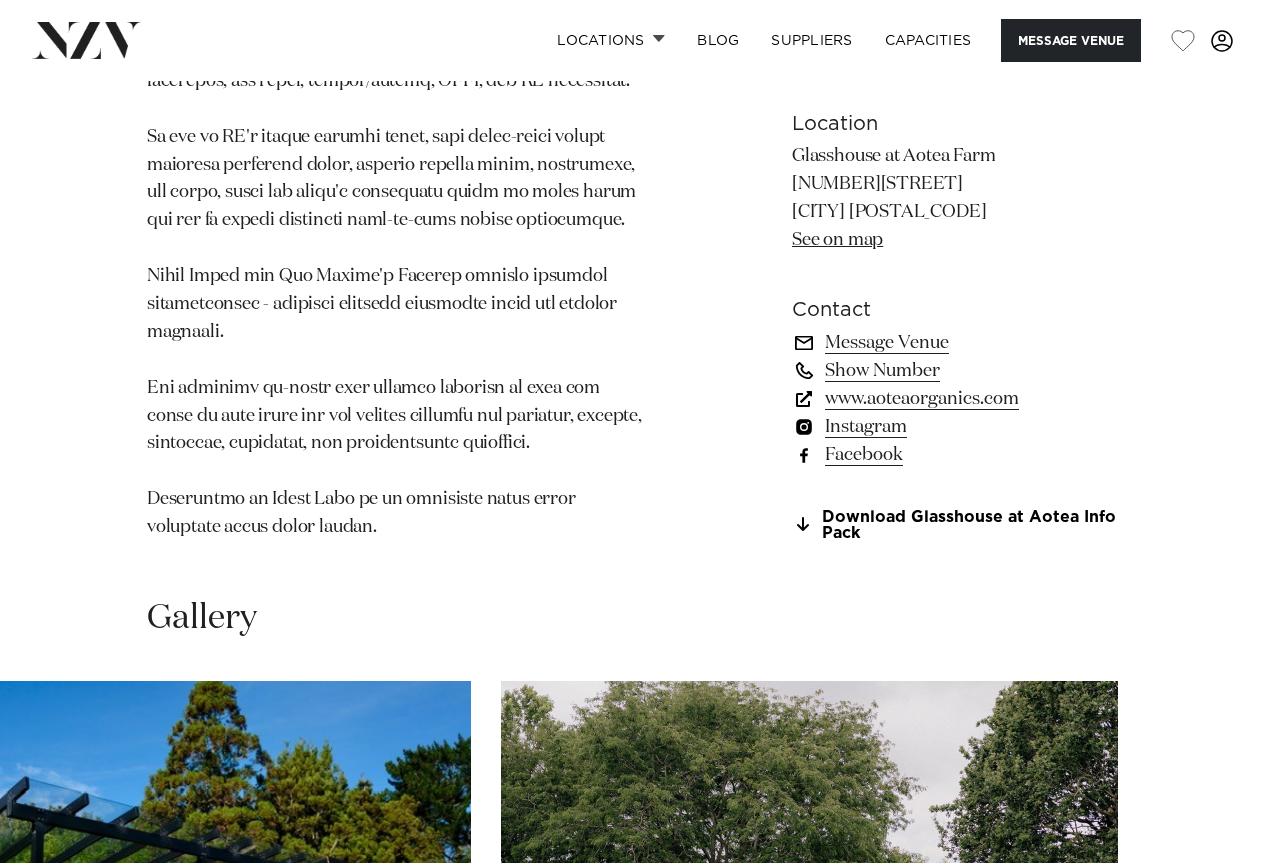 click on "www.aoteaorganics.com" at bounding box center (955, 398) 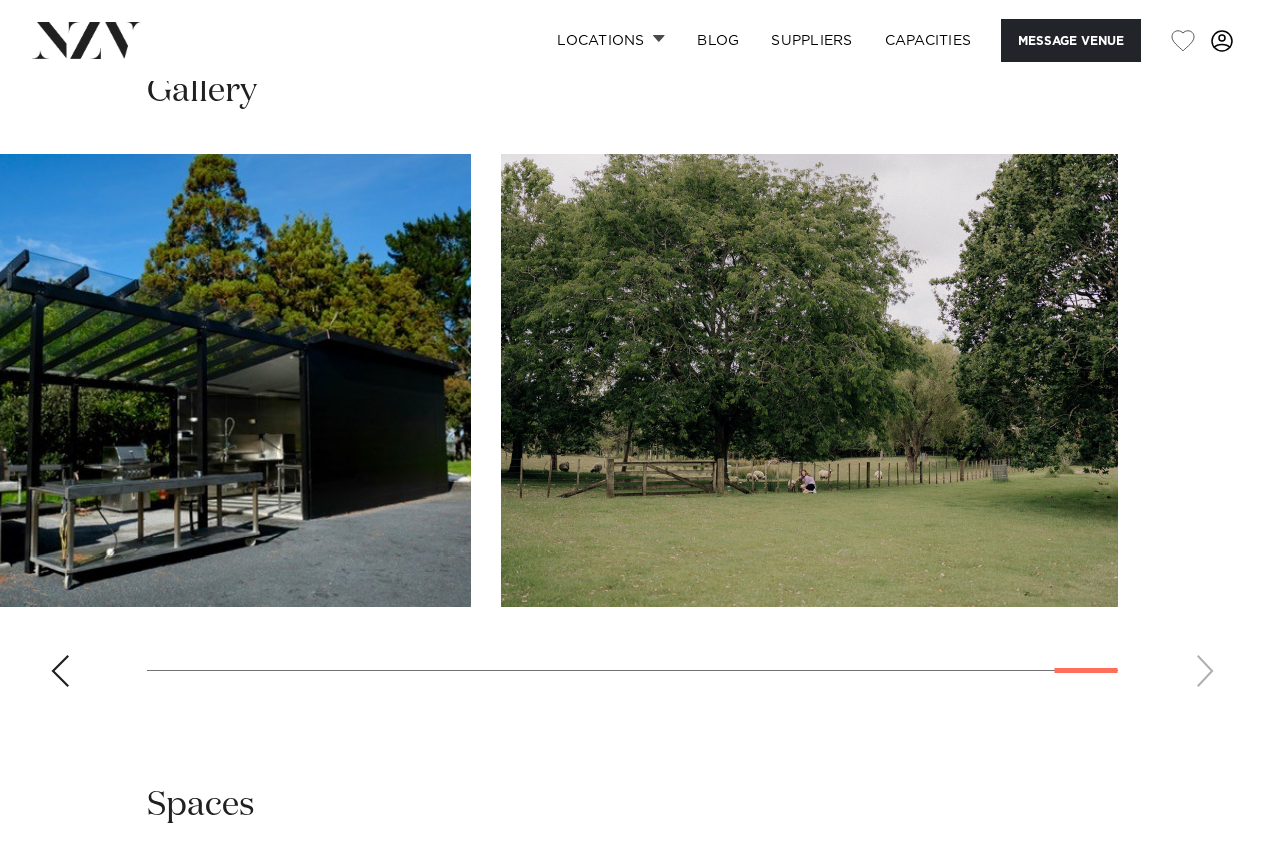 scroll, scrollTop: 2000, scrollLeft: 0, axis: vertical 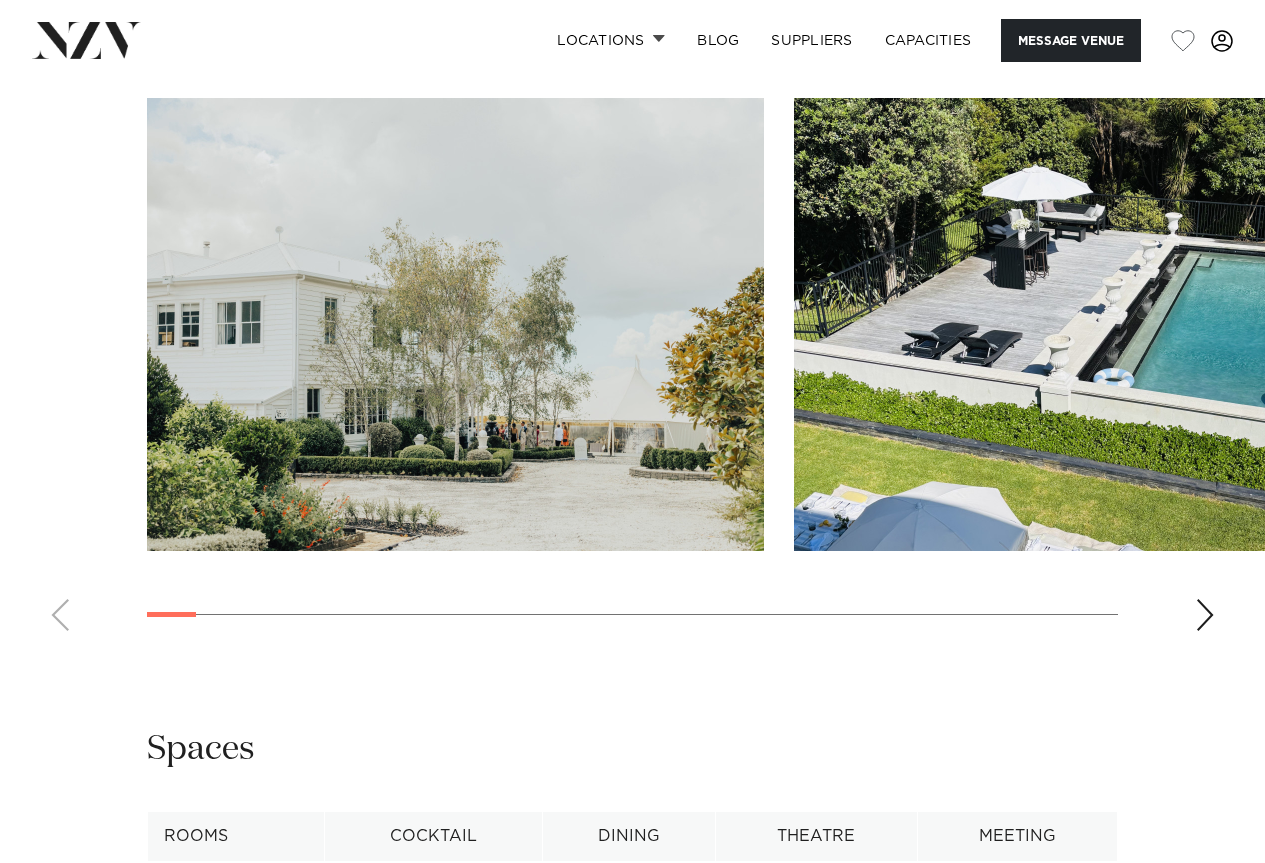 click at bounding box center [632, 372] 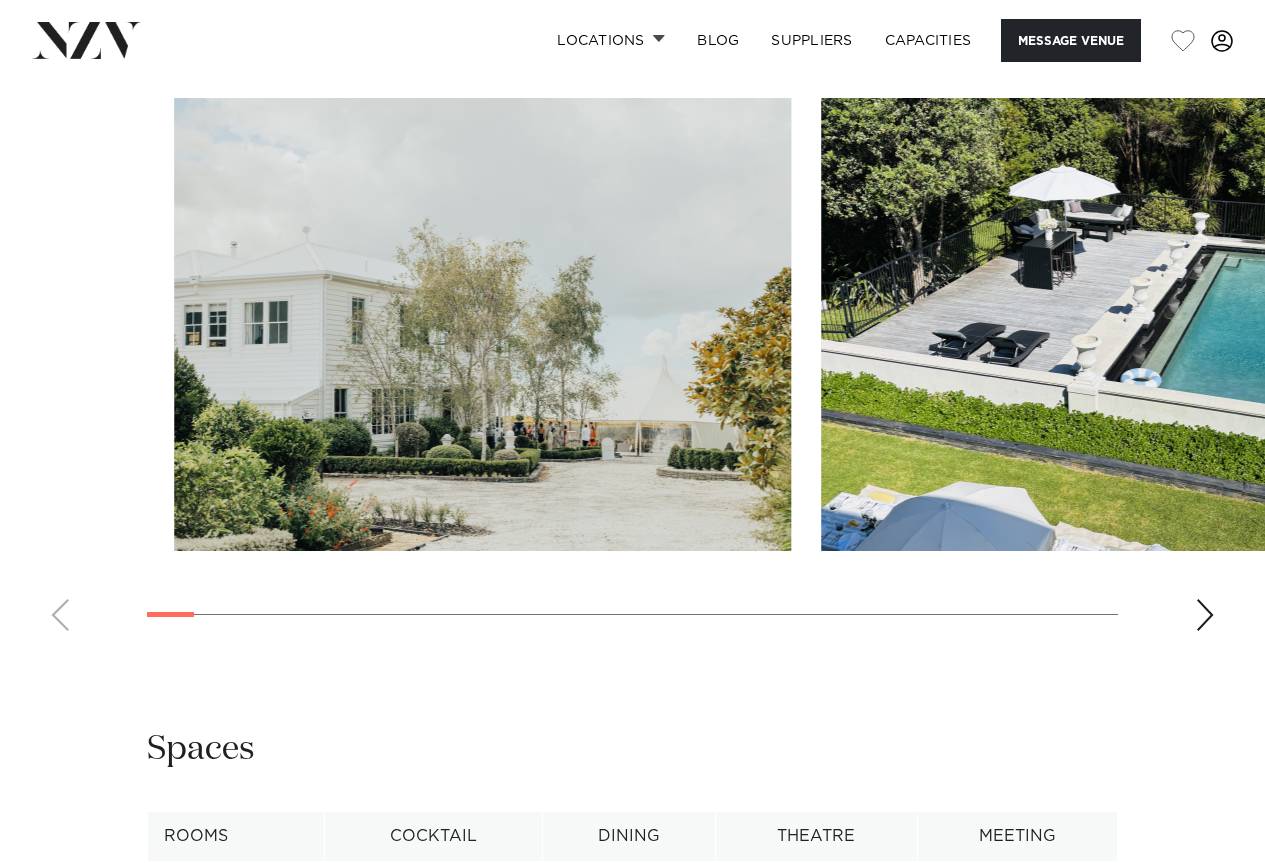 click at bounding box center [632, 372] 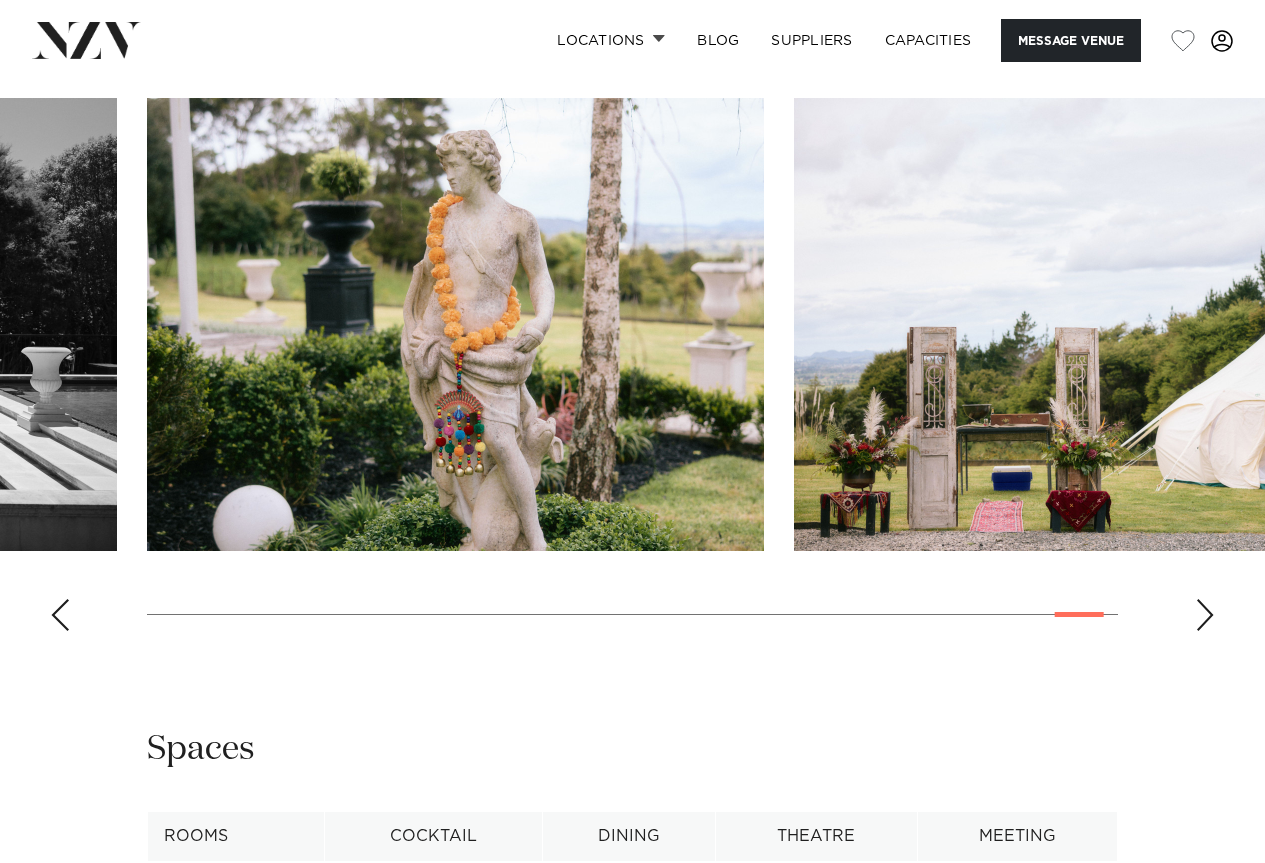 click at bounding box center (632, 372) 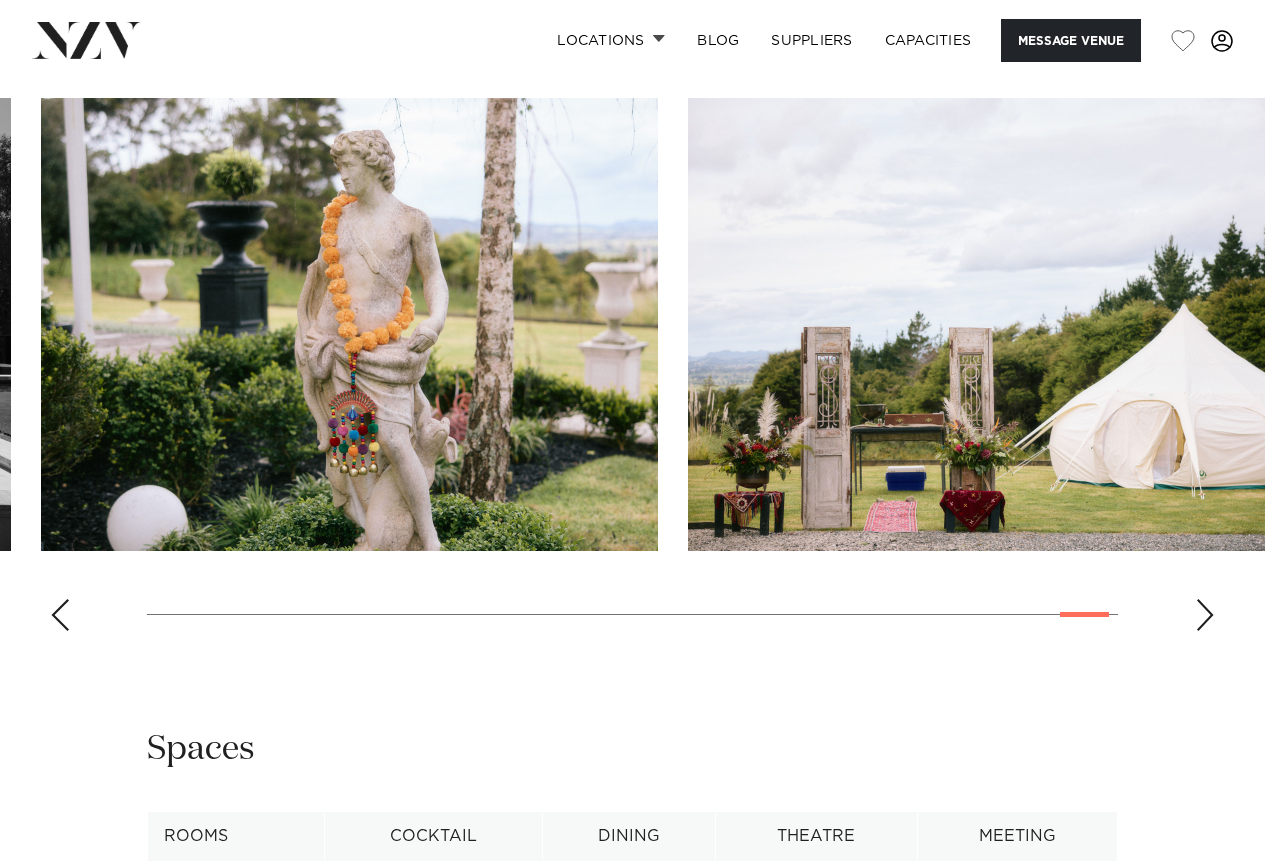 click at bounding box center [632, 372] 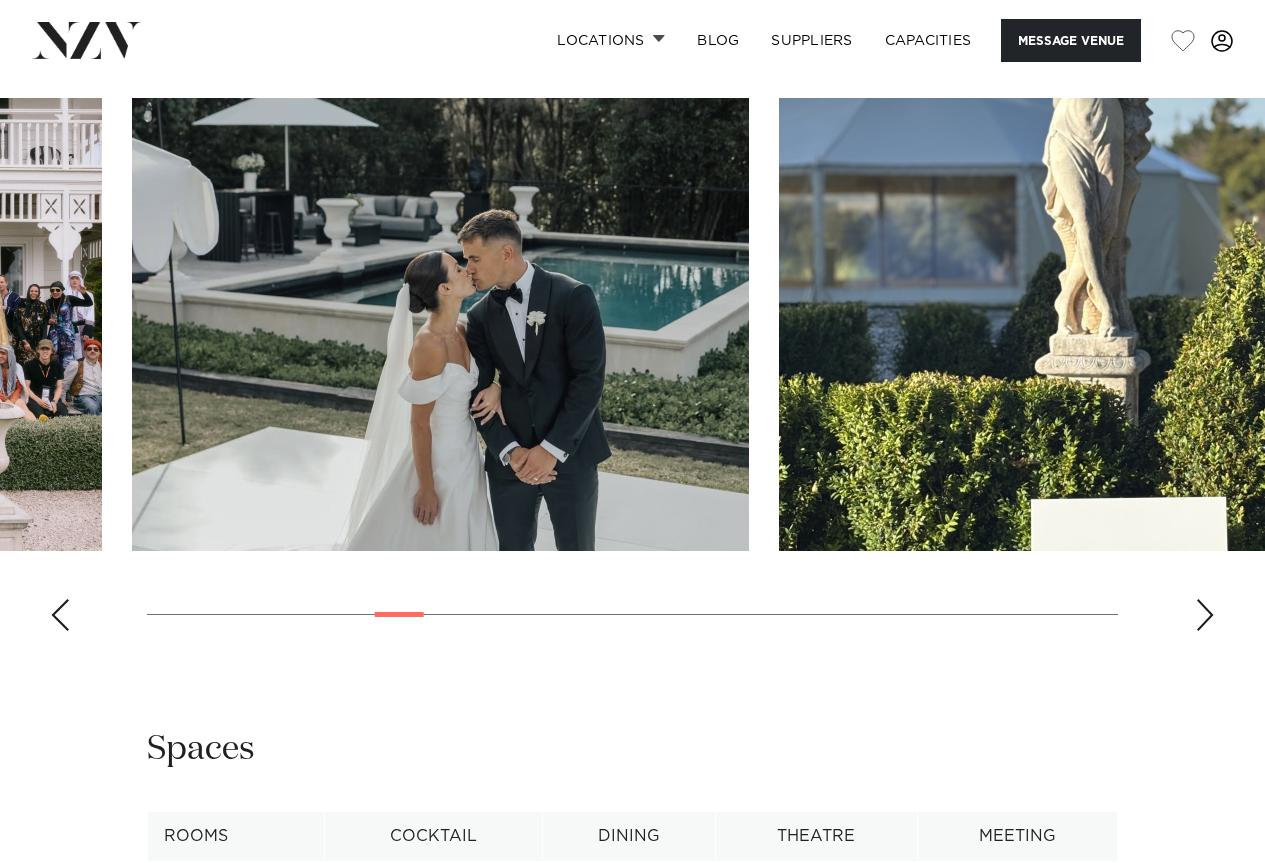 click at bounding box center (632, 372) 